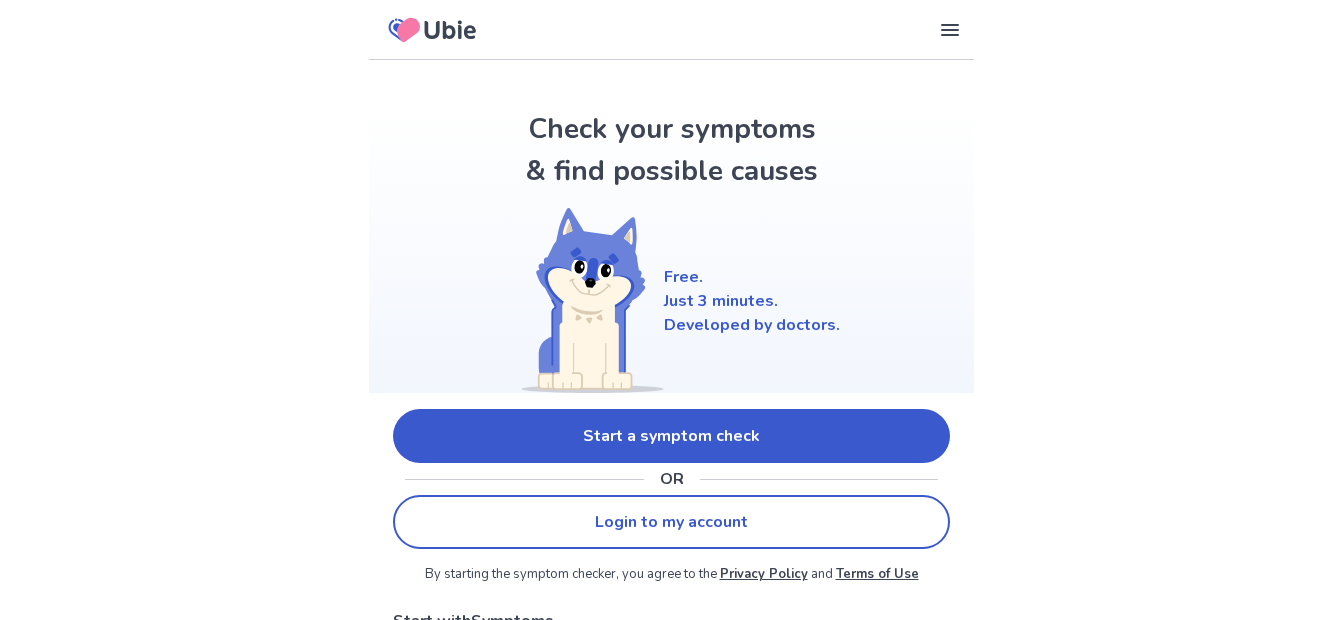 scroll, scrollTop: 0, scrollLeft: 0, axis: both 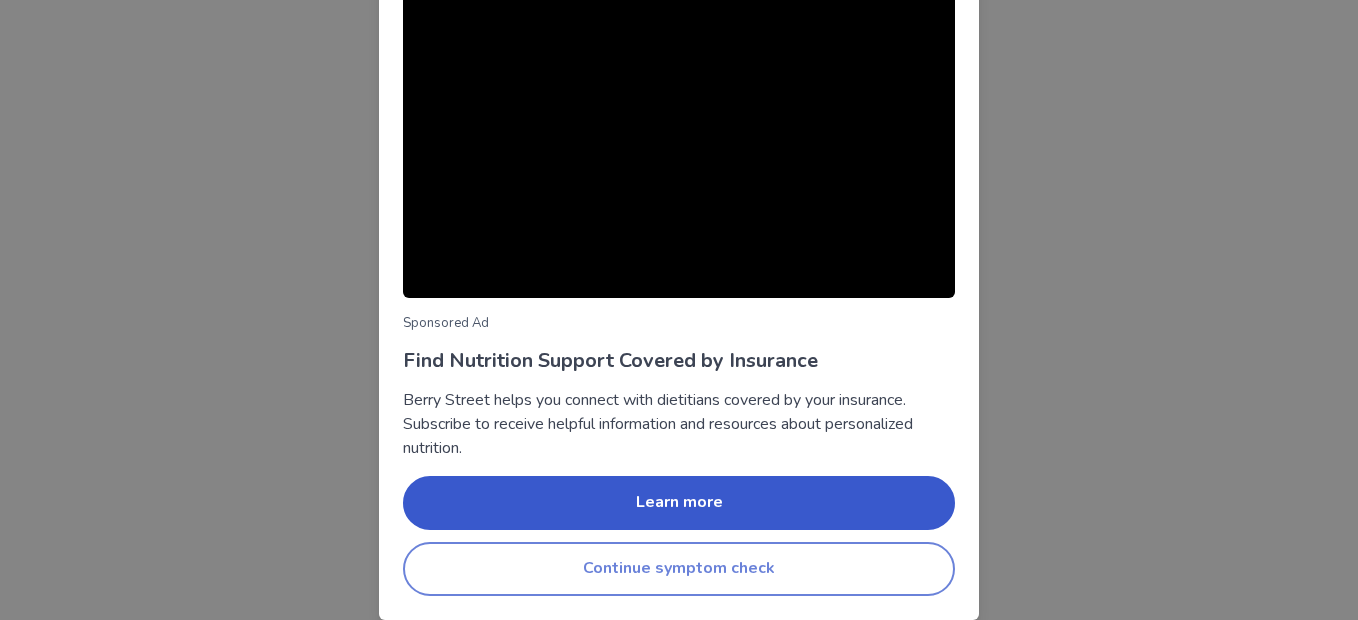 click on "Continue symptom check" at bounding box center [679, 569] 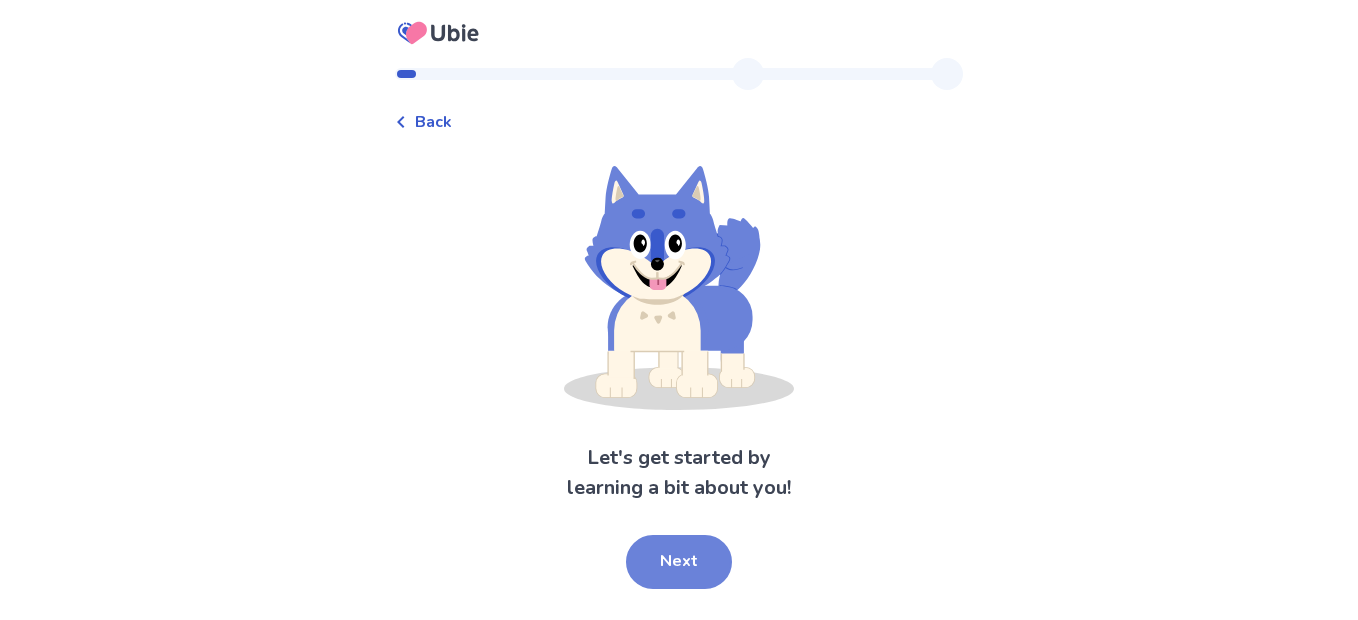 click on "Next" at bounding box center (679, 562) 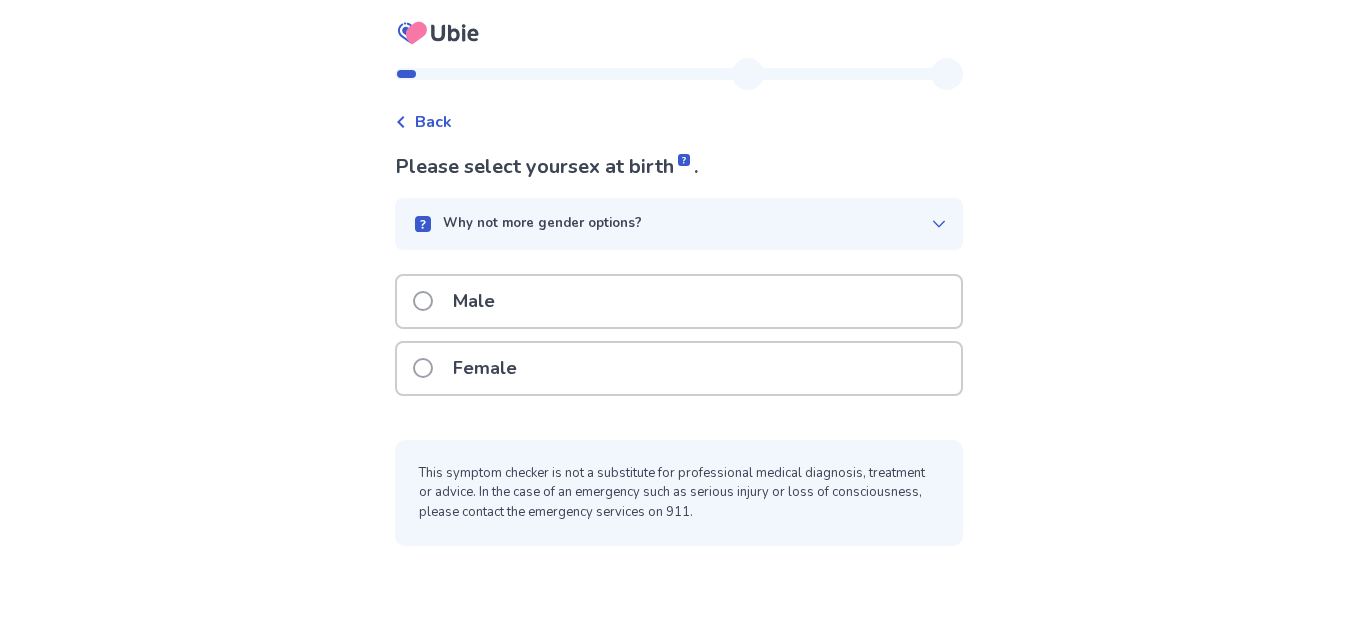 click at bounding box center [423, 301] 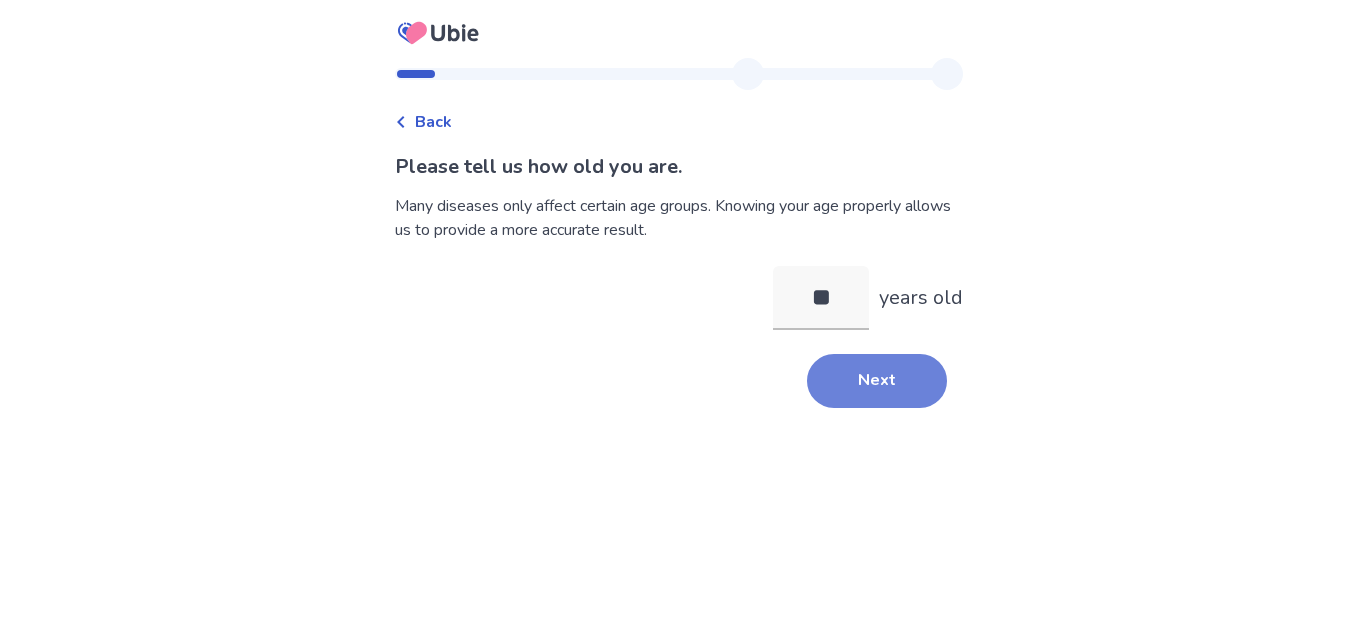 type on "**" 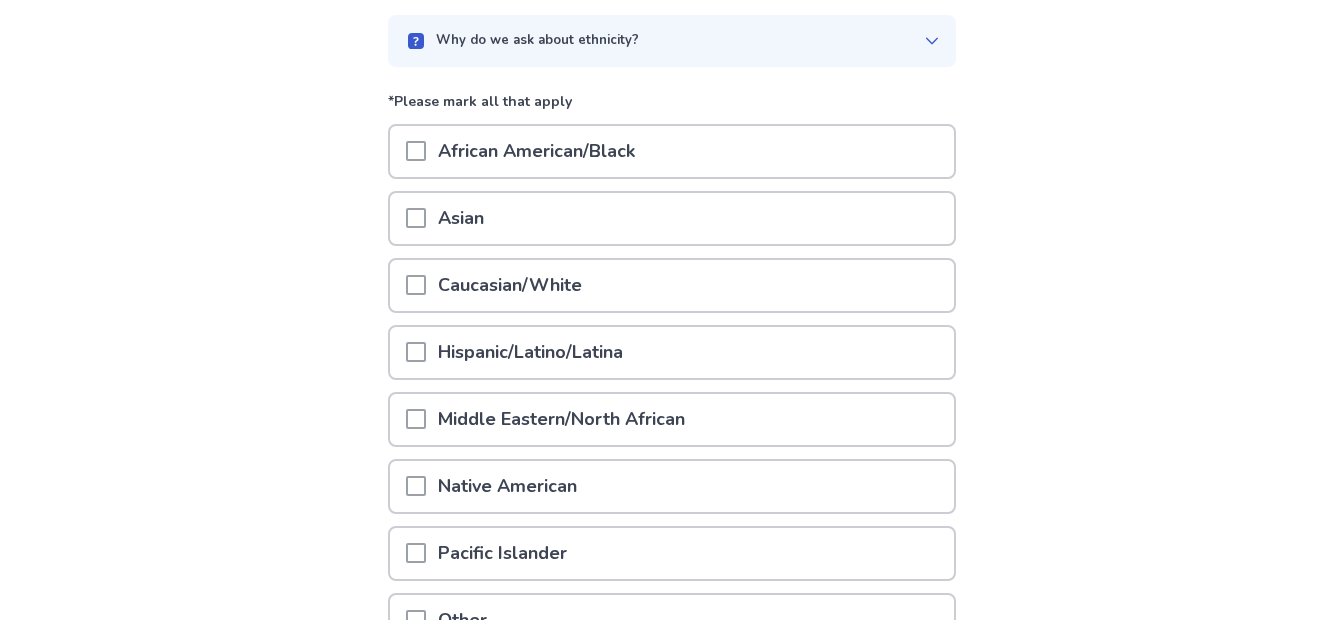 scroll, scrollTop: 200, scrollLeft: 0, axis: vertical 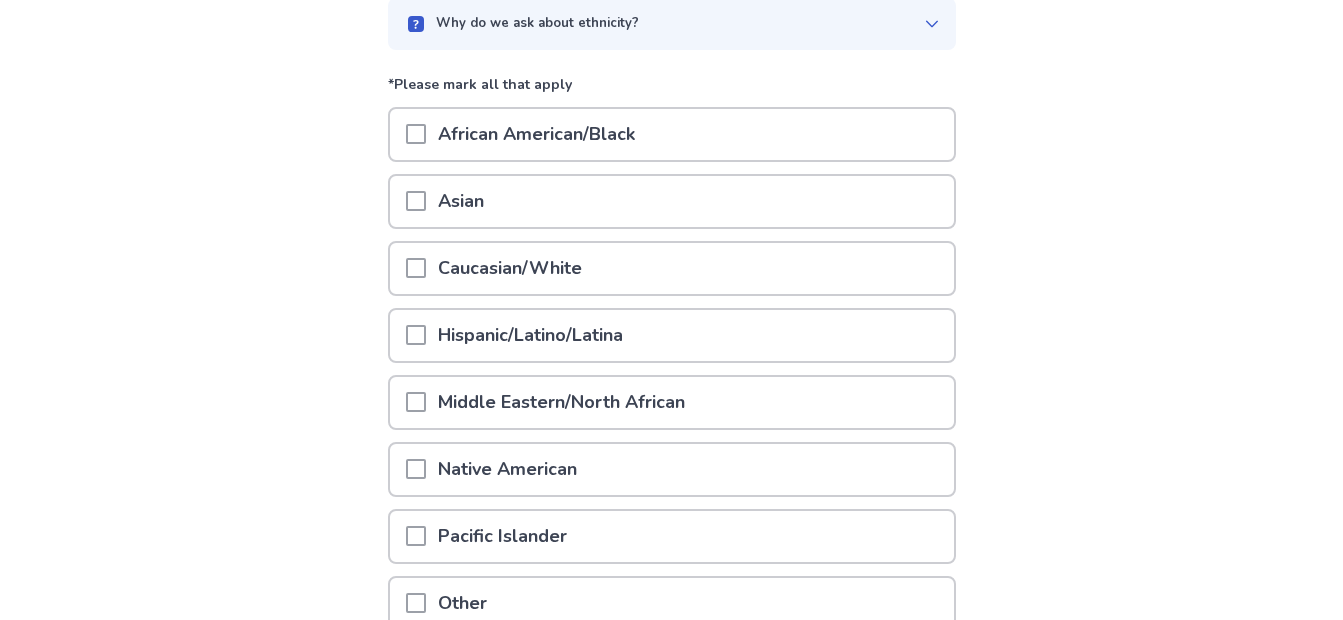 click at bounding box center [416, 268] 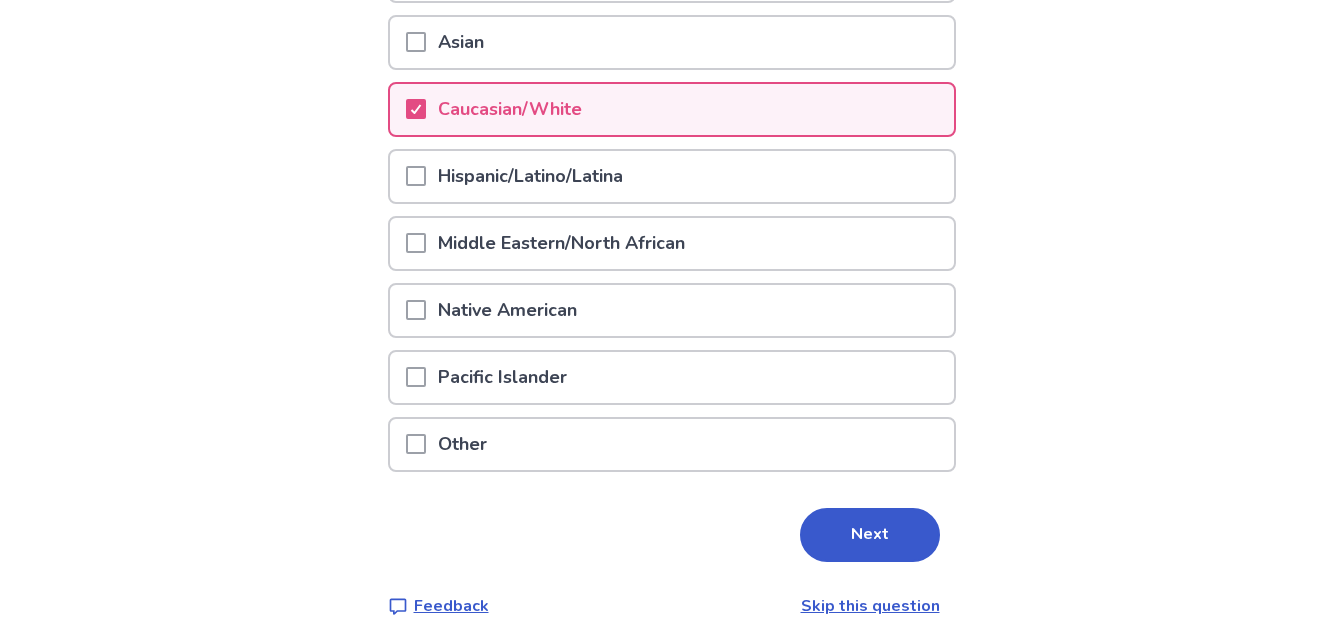 scroll, scrollTop: 389, scrollLeft: 0, axis: vertical 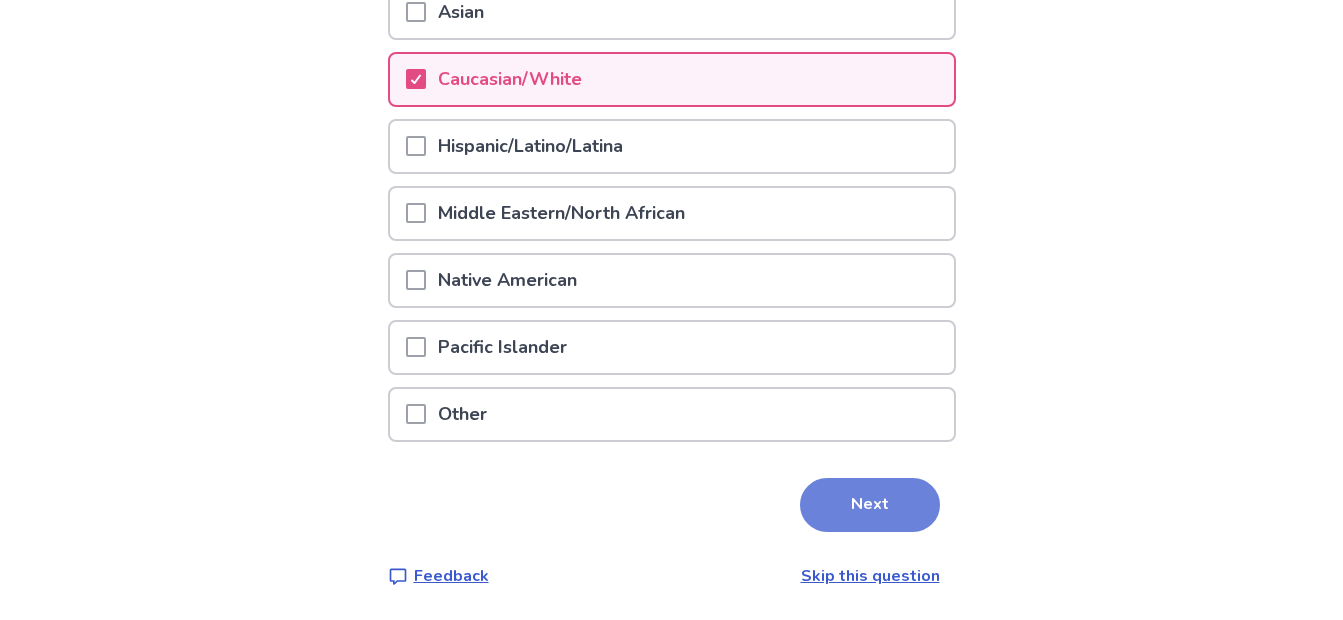 click on "Next" at bounding box center [870, 505] 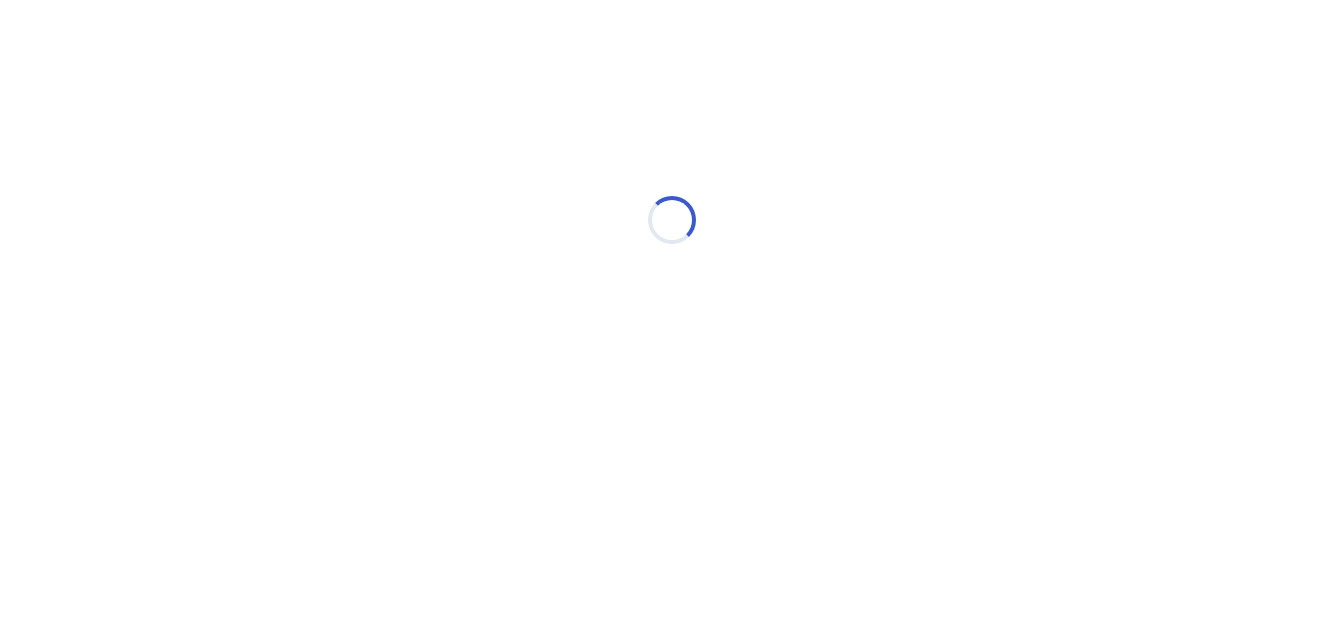 scroll, scrollTop: 0, scrollLeft: 0, axis: both 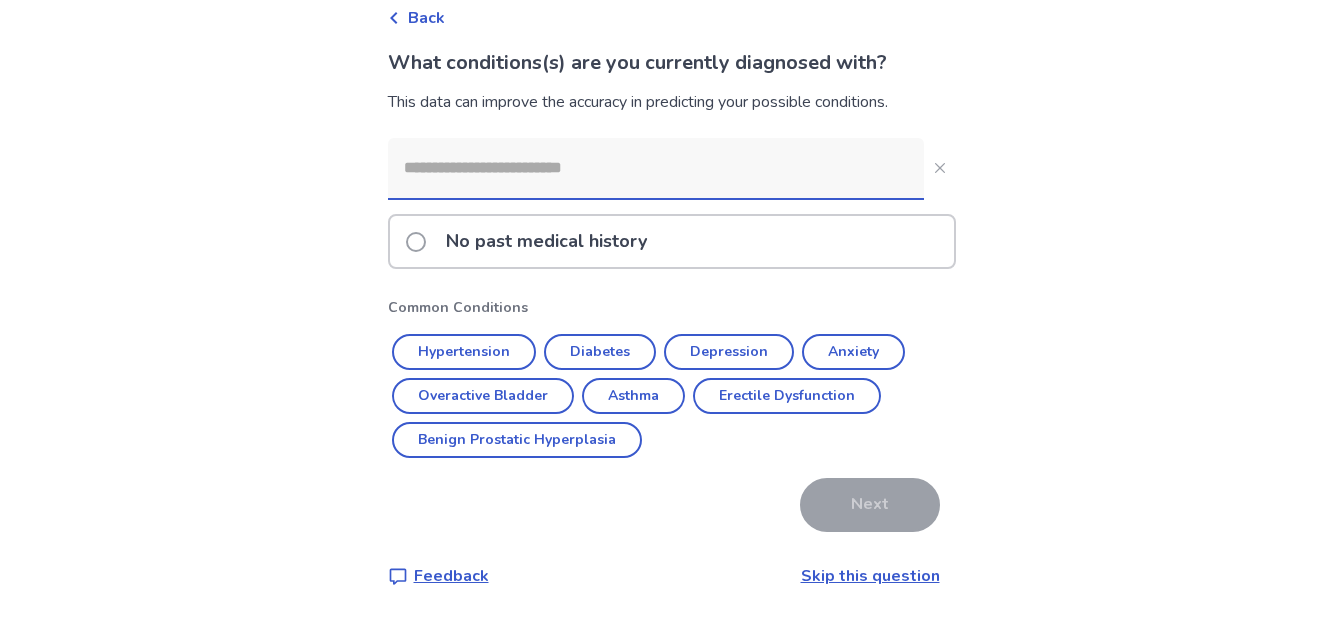 click at bounding box center [656, 168] 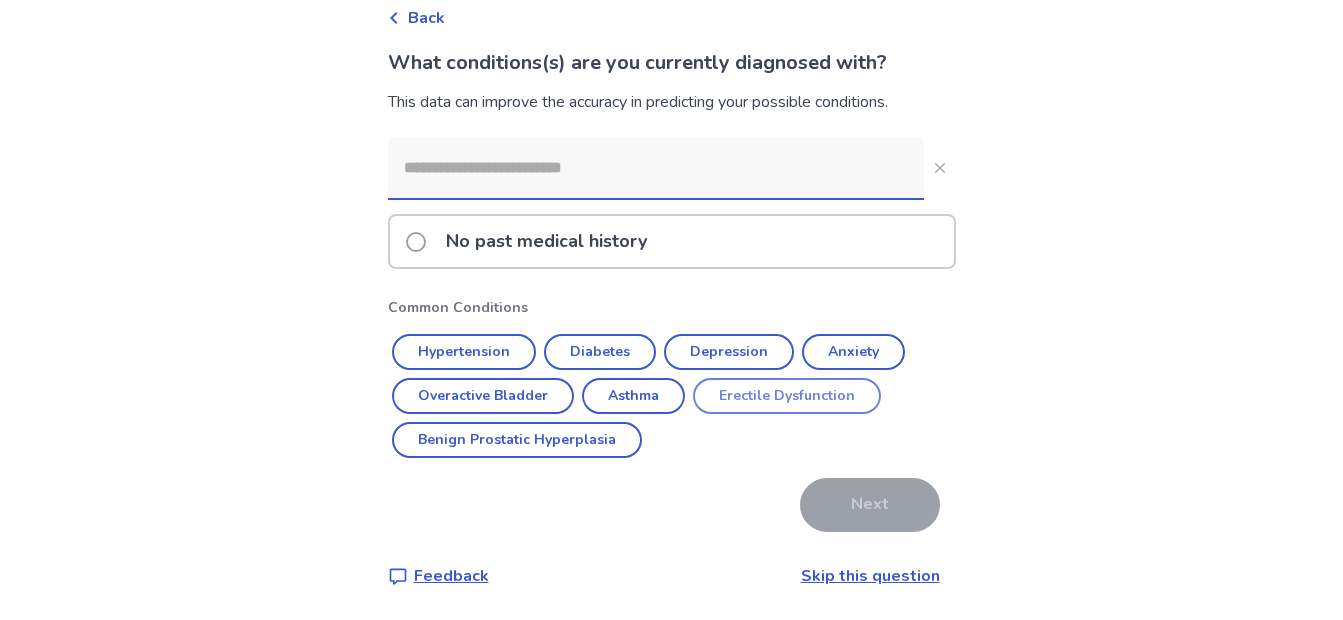click on "Erectile Dysfunction" at bounding box center [787, 396] 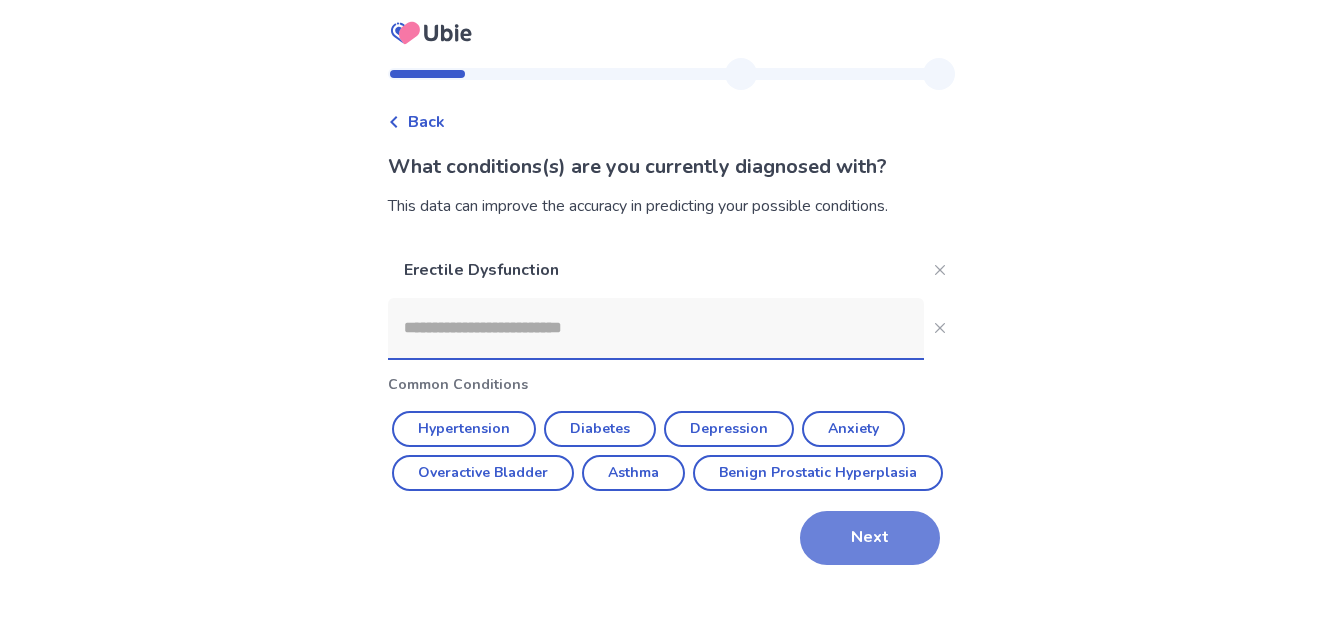 drag, startPoint x: 859, startPoint y: 554, endPoint x: 853, endPoint y: 544, distance: 11.661903 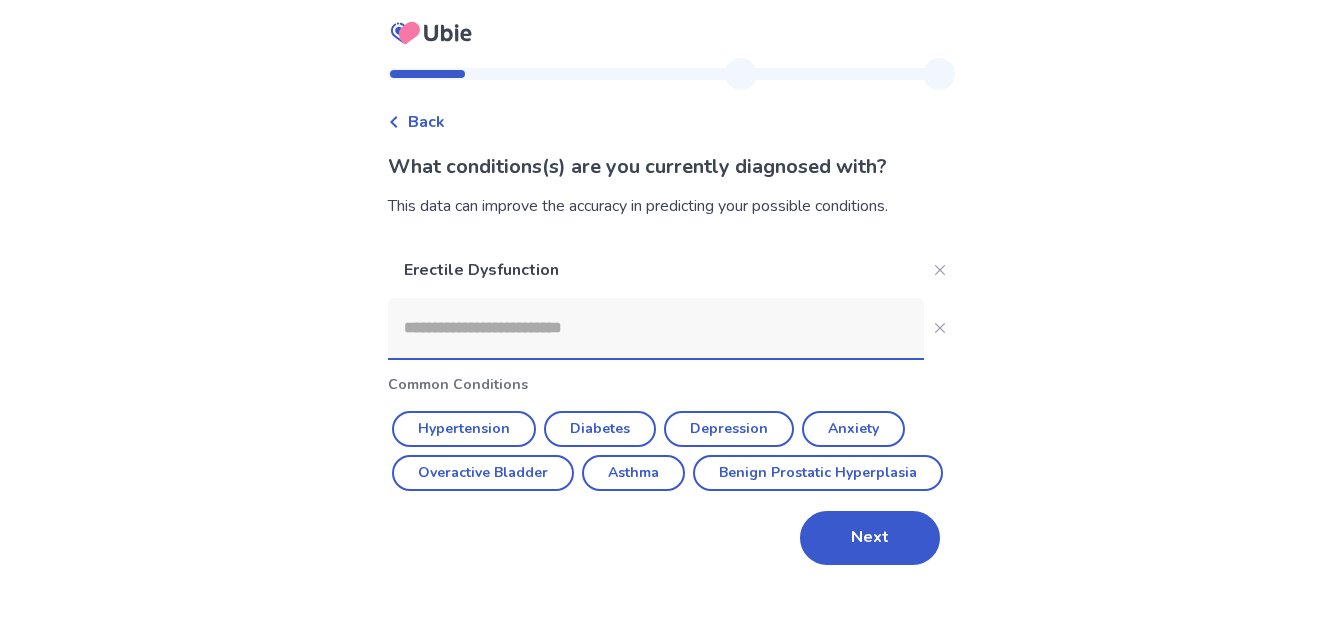 click on "Next" at bounding box center [870, 538] 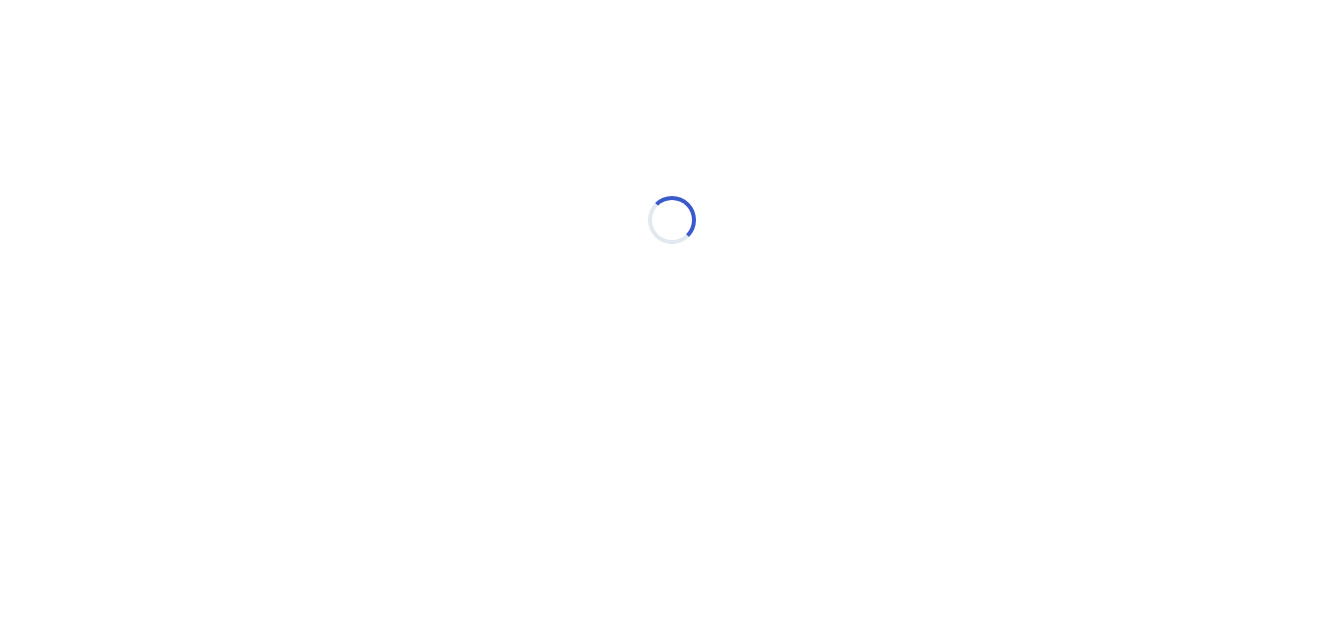 scroll, scrollTop: 0, scrollLeft: 0, axis: both 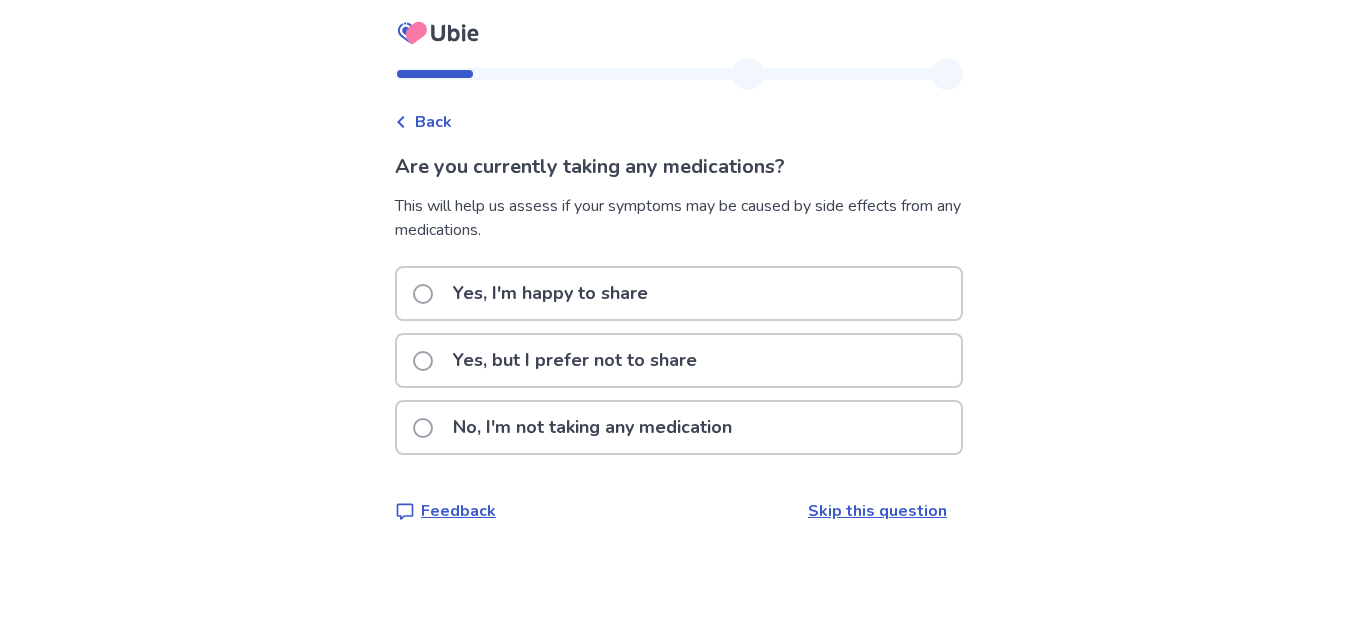 click on "Skip this question" at bounding box center [877, 511] 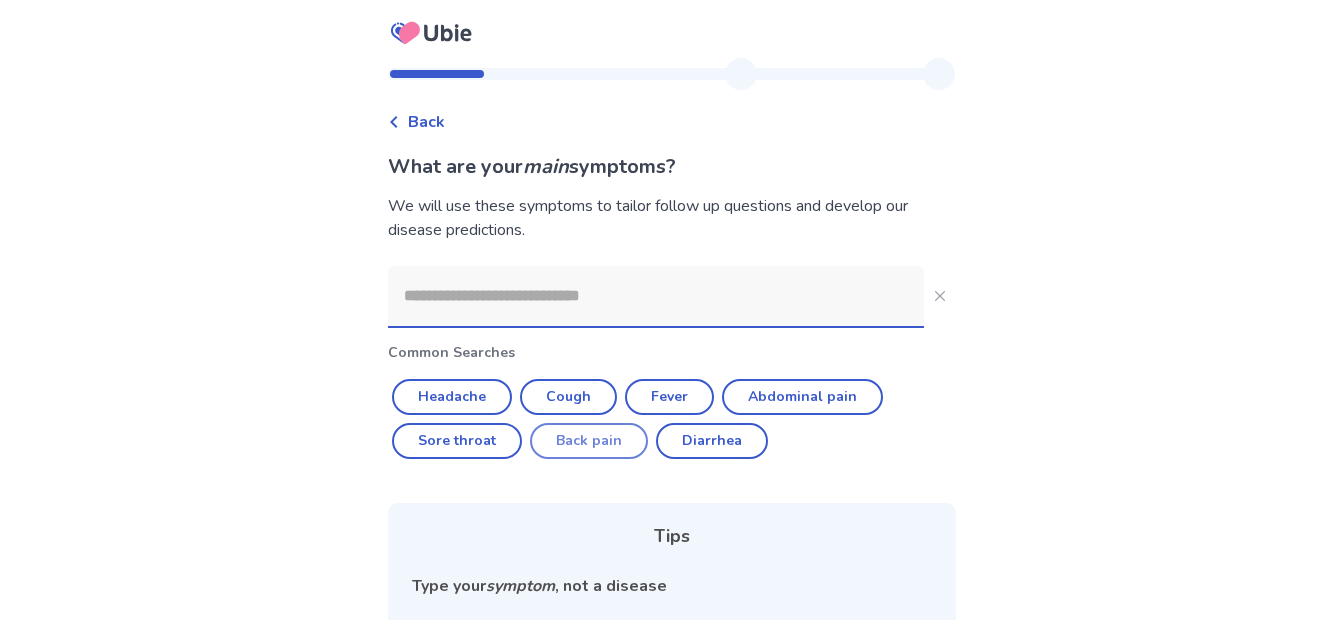 click on "Back pain" 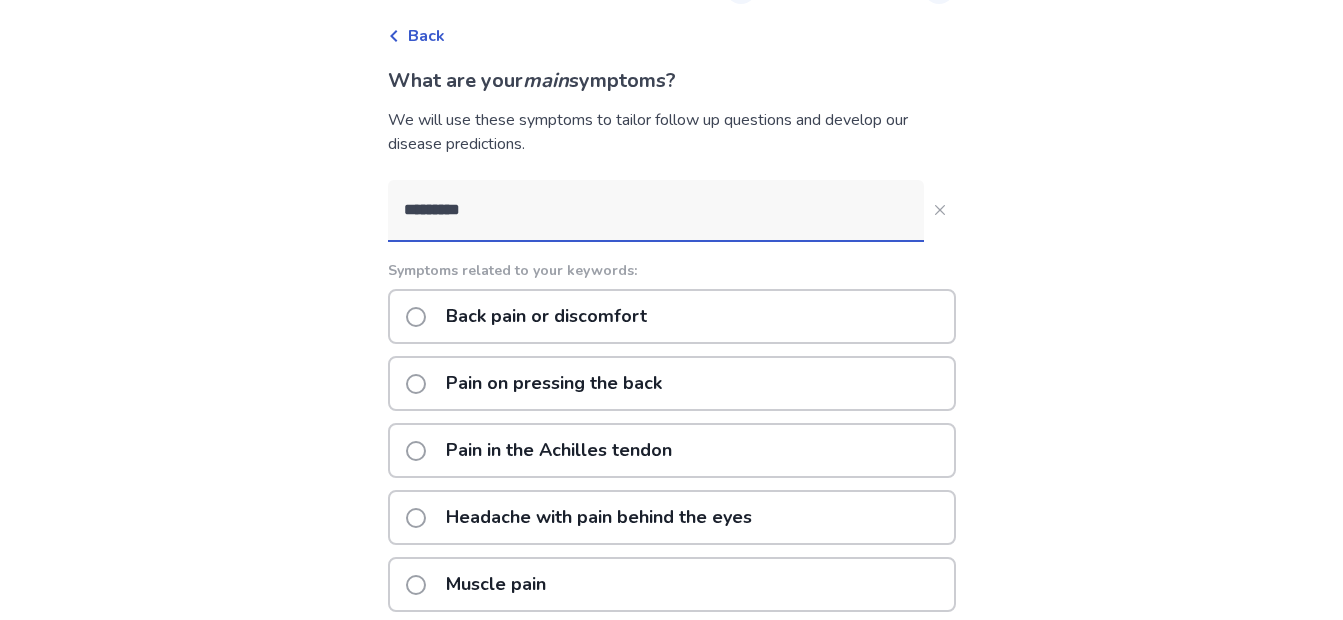 scroll, scrollTop: 0, scrollLeft: 0, axis: both 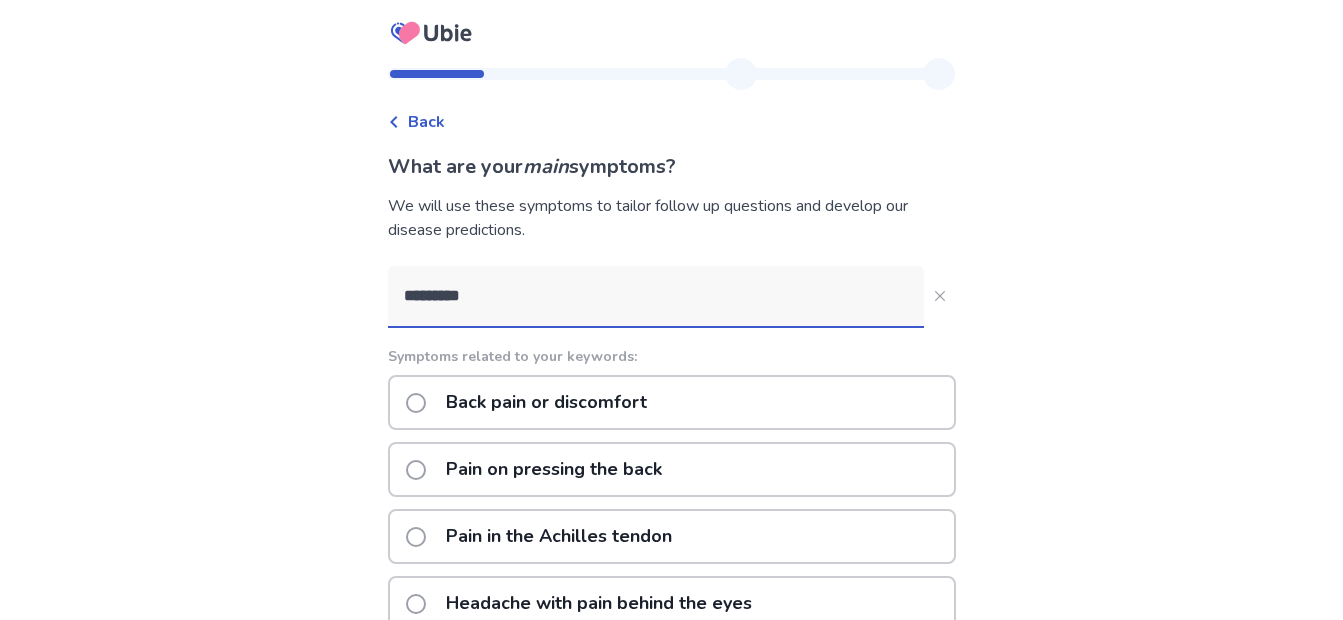 click 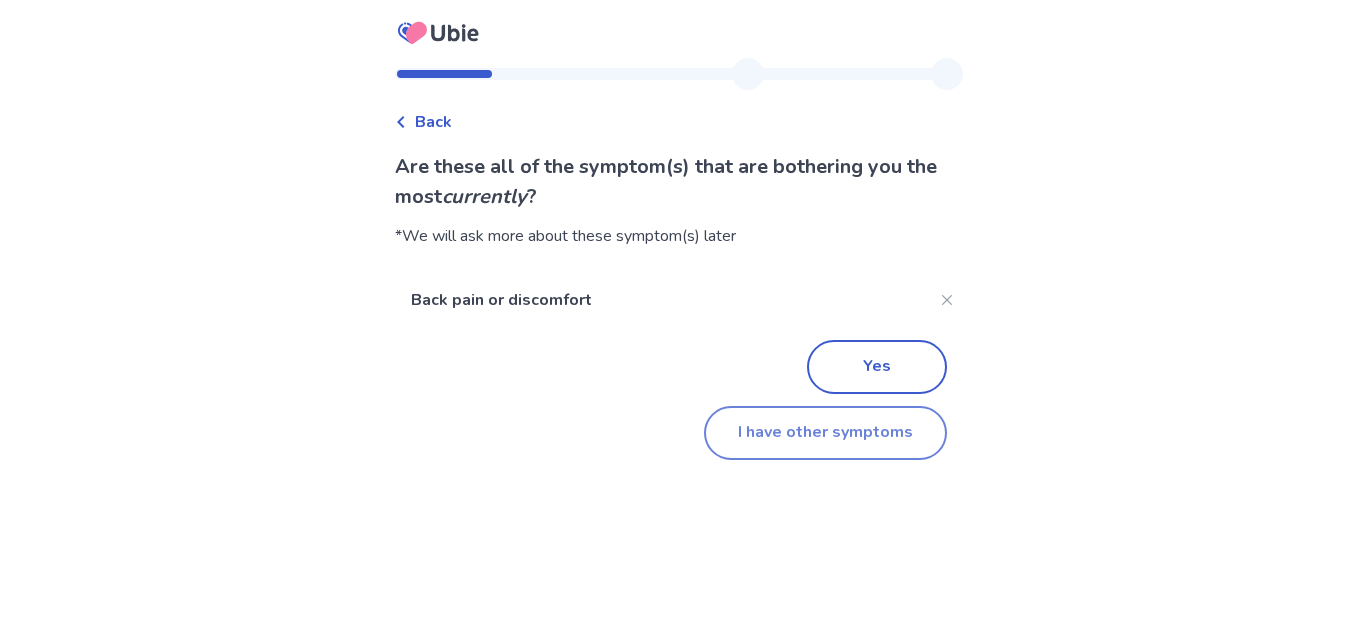 click on "I have other symptoms" 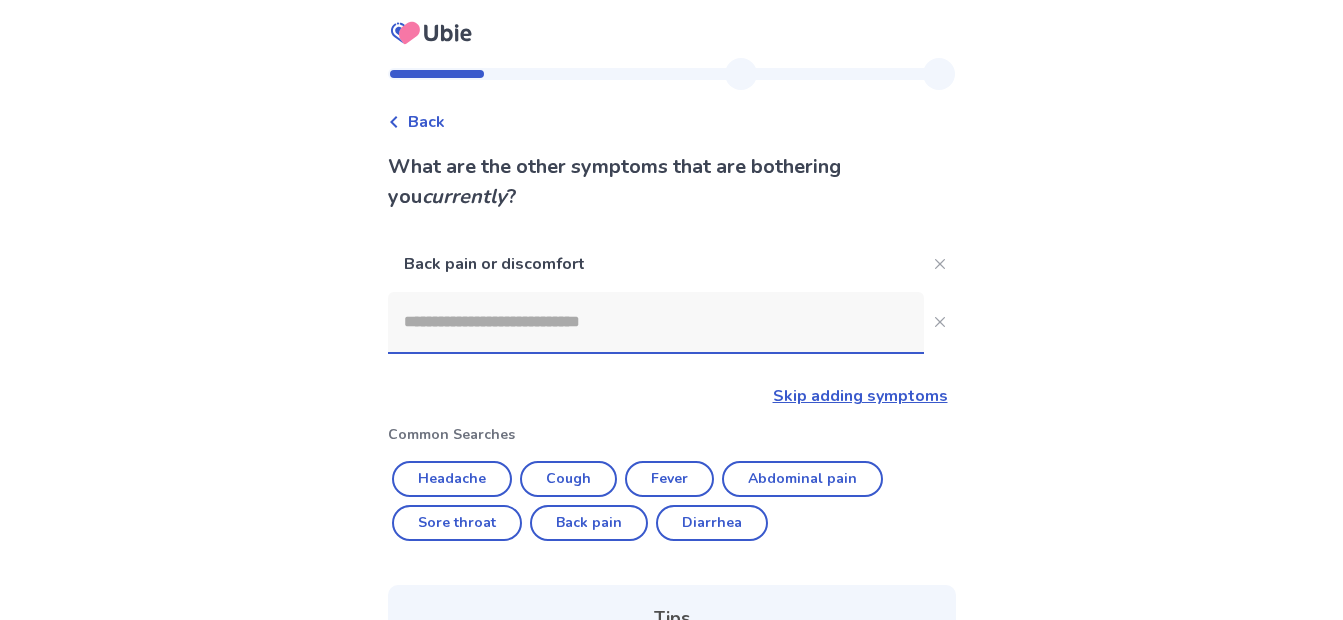 click 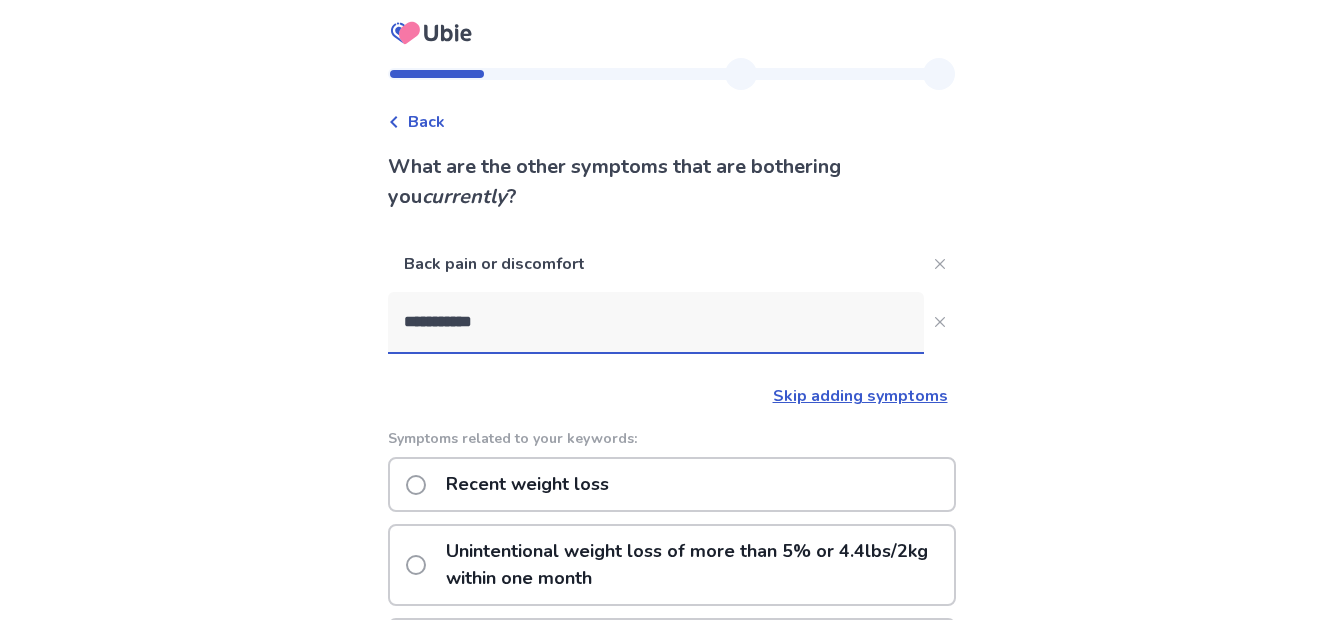 type on "**********" 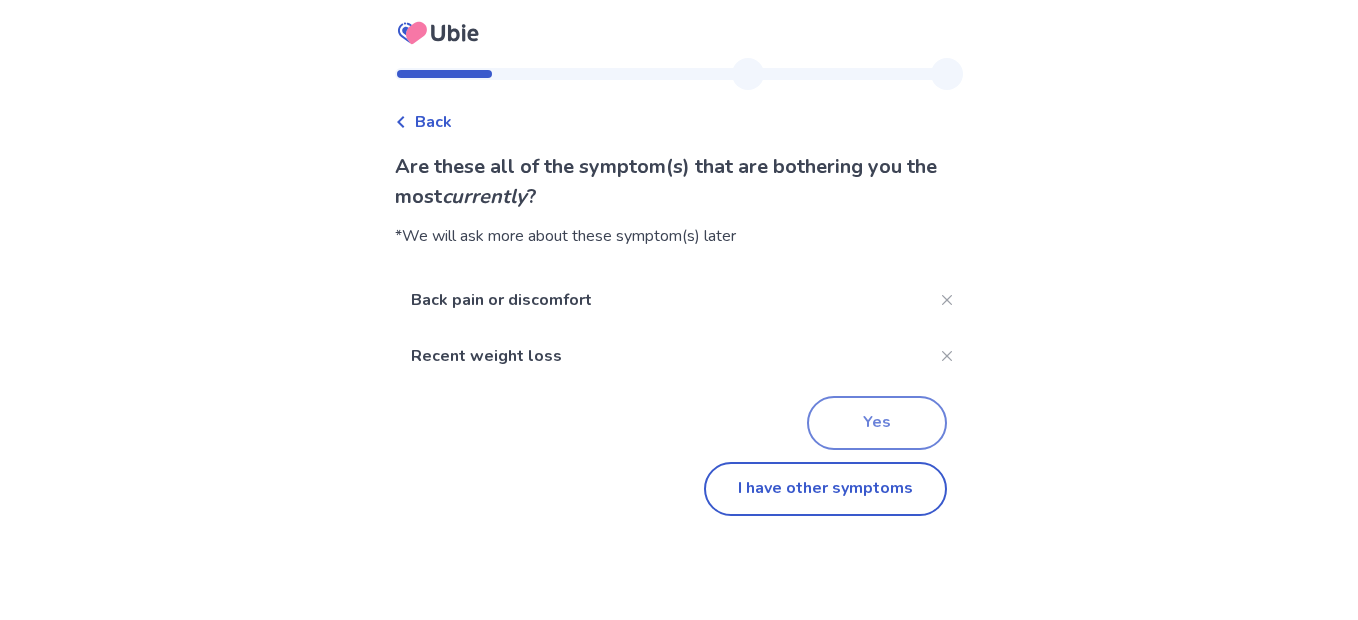 click on "Yes" 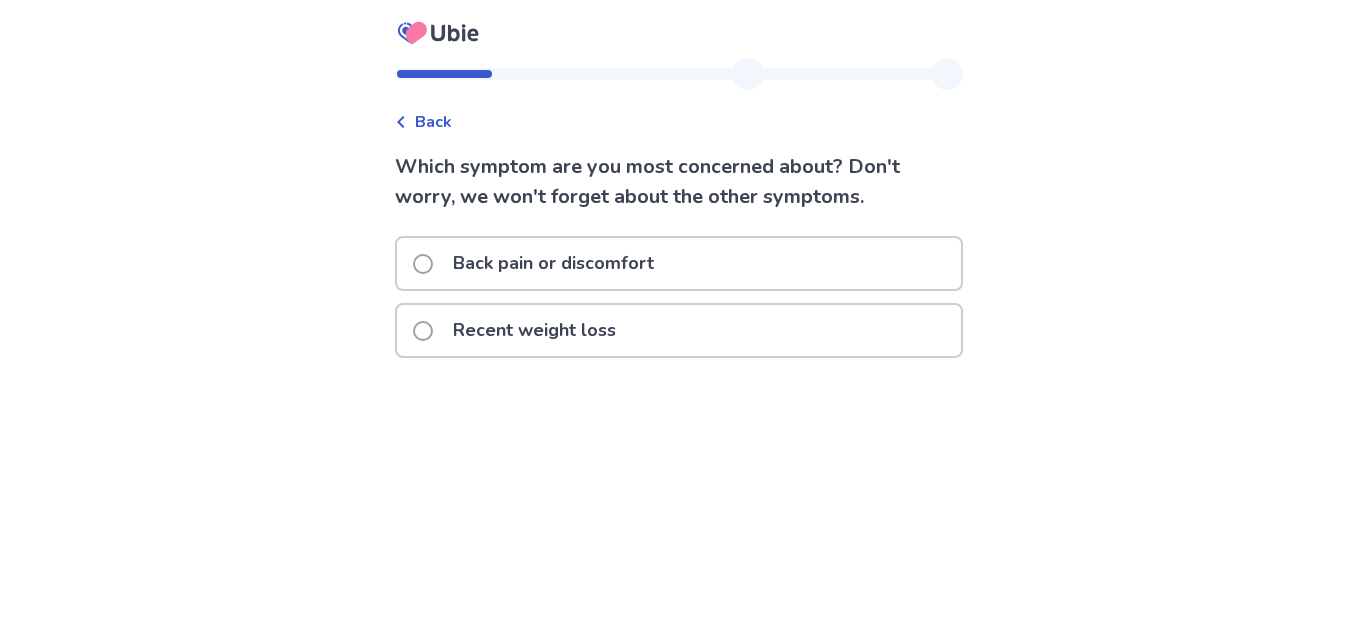 click 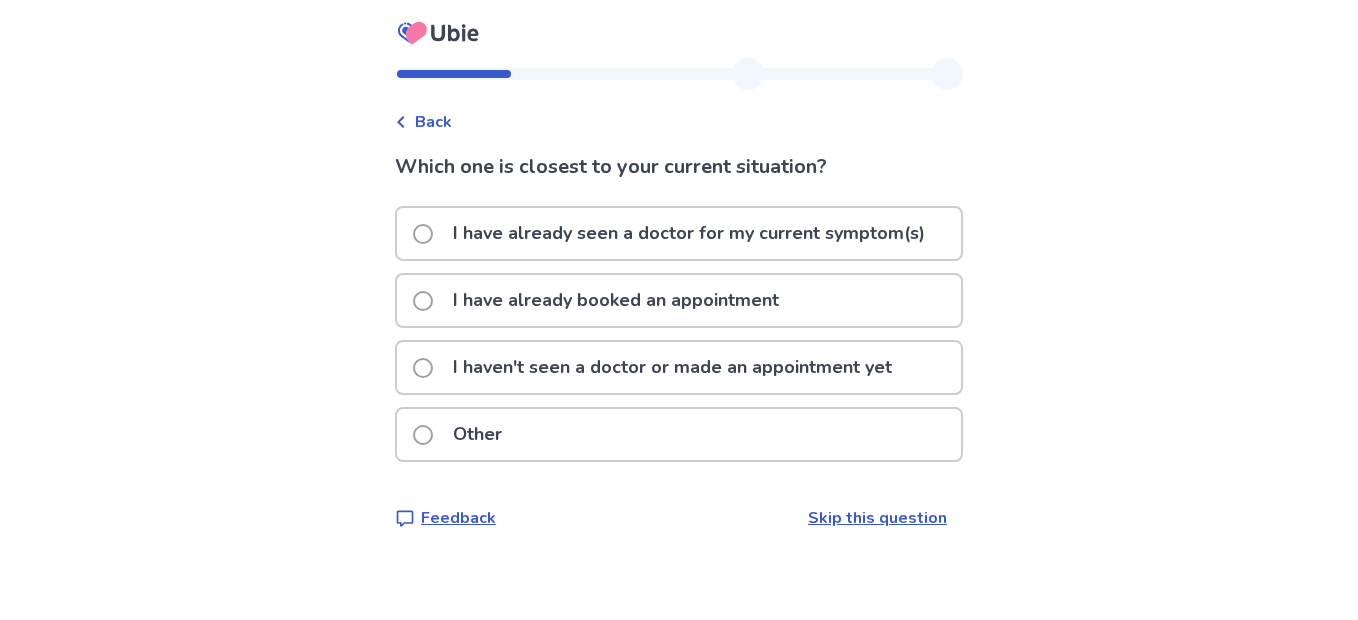 click at bounding box center (423, 368) 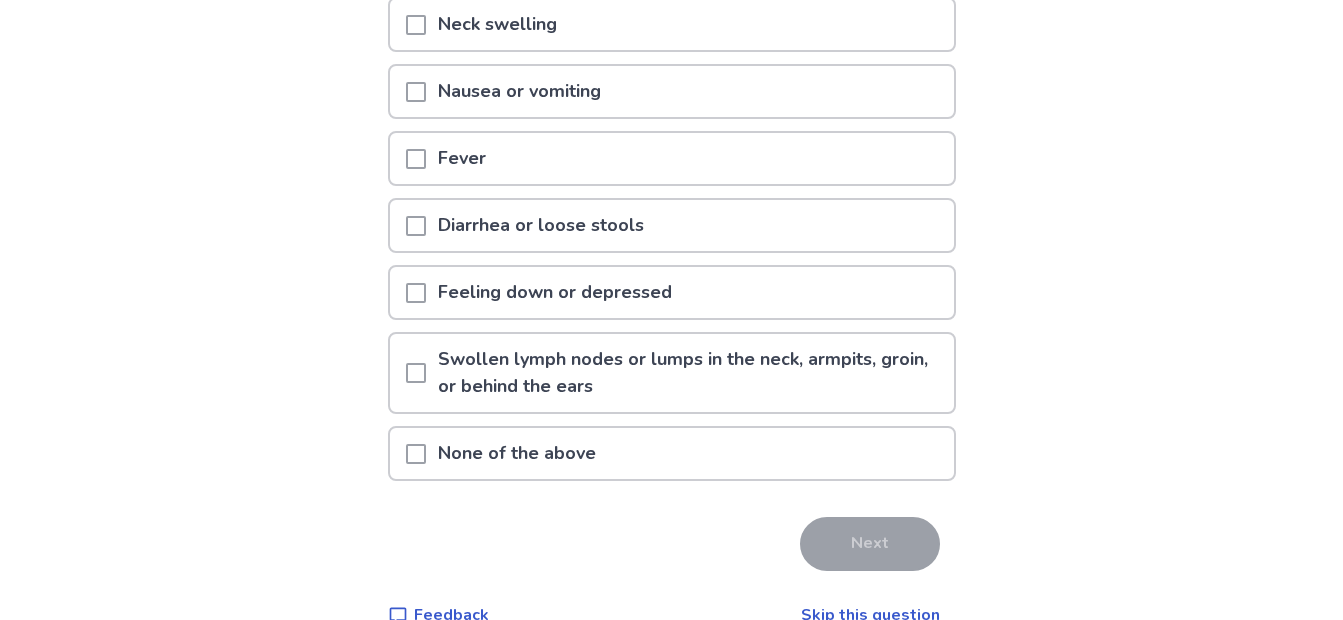 scroll, scrollTop: 378, scrollLeft: 0, axis: vertical 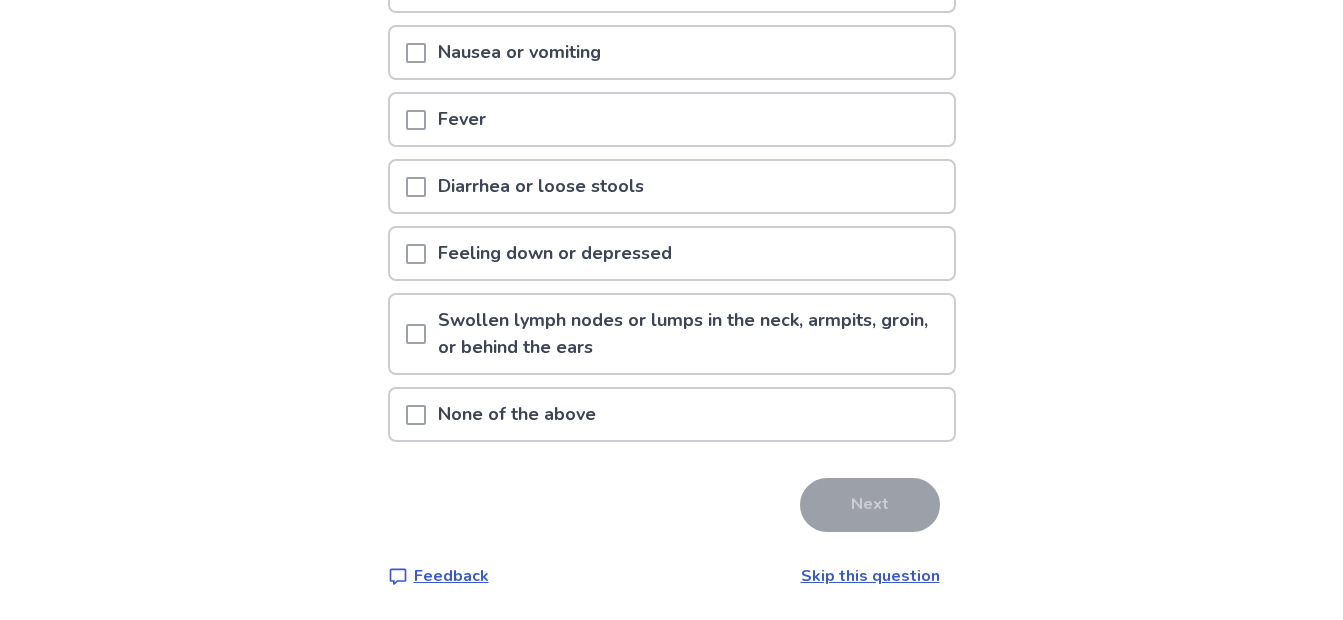 click at bounding box center (416, 415) 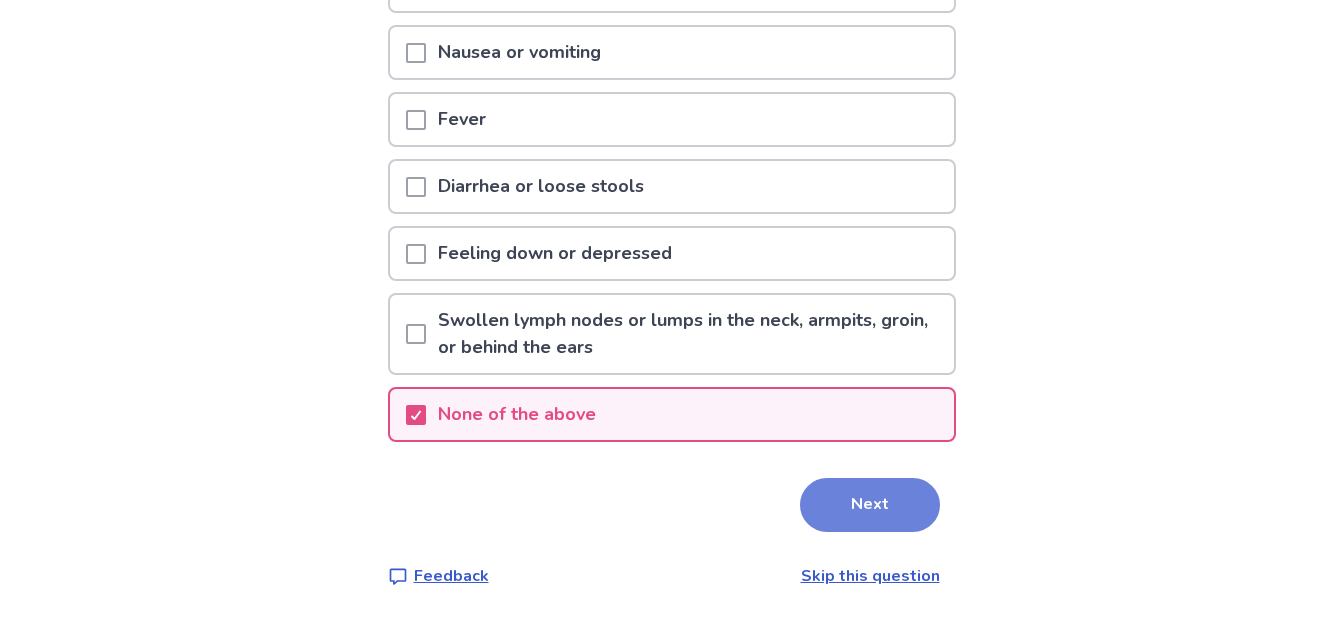 click on "Next" at bounding box center [870, 505] 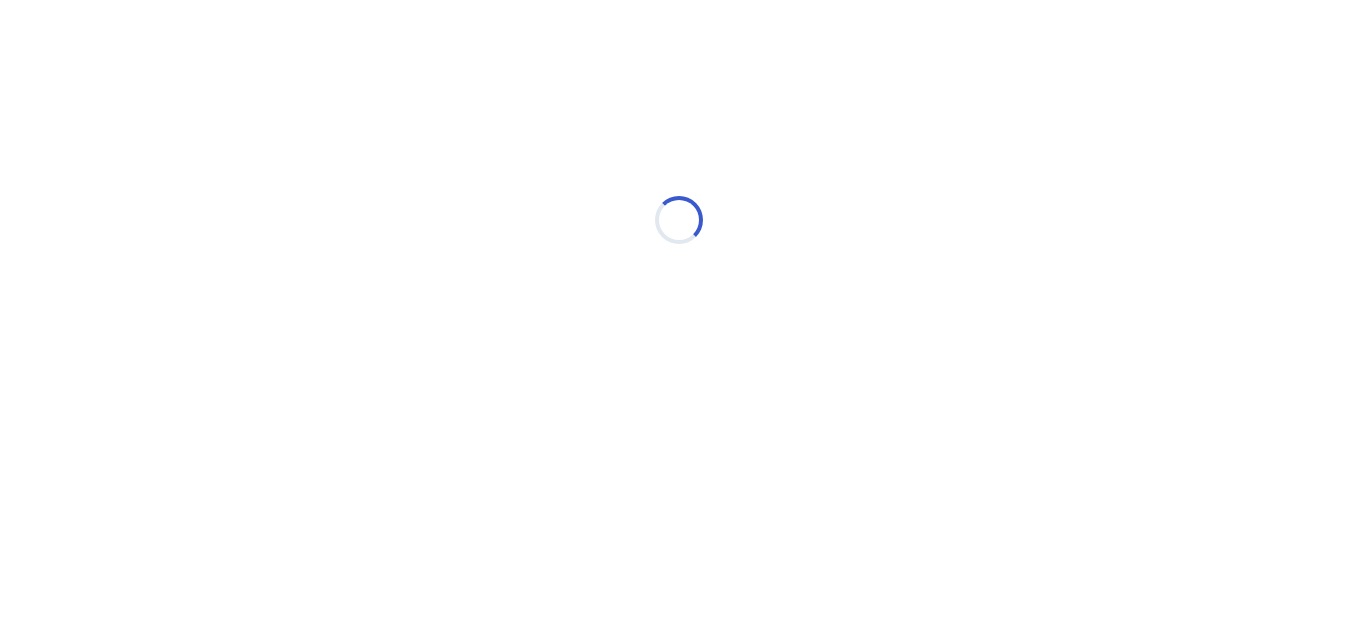select on "*" 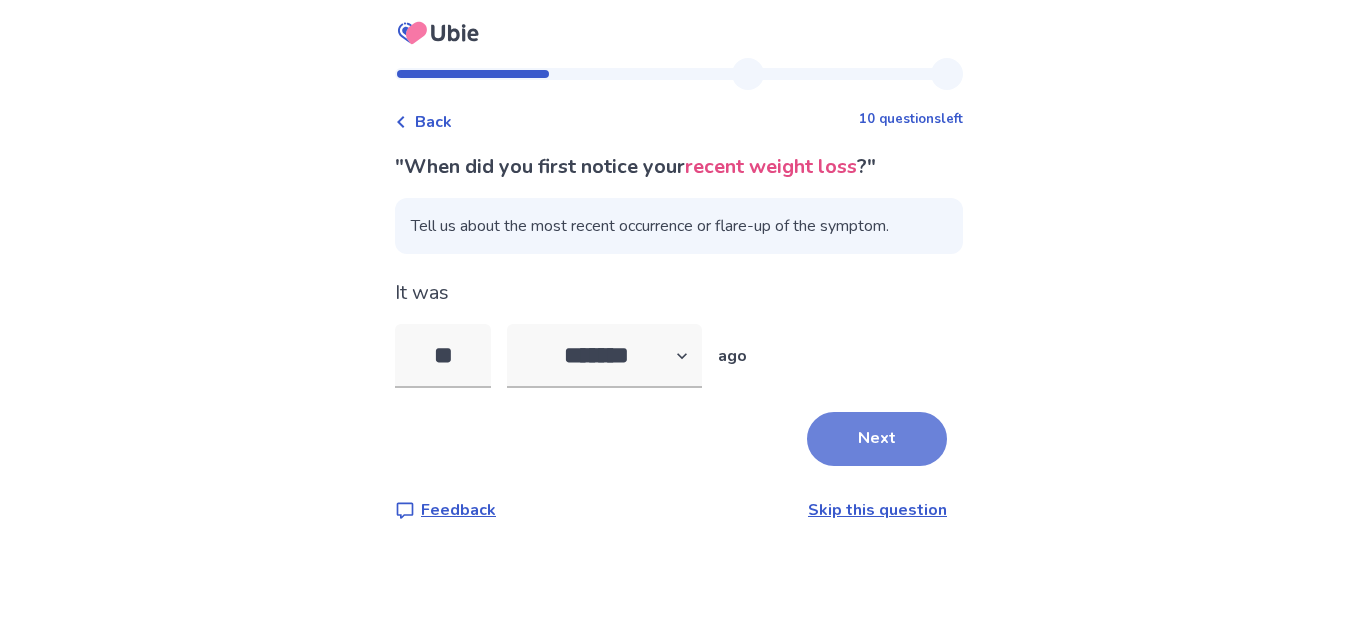 type on "**" 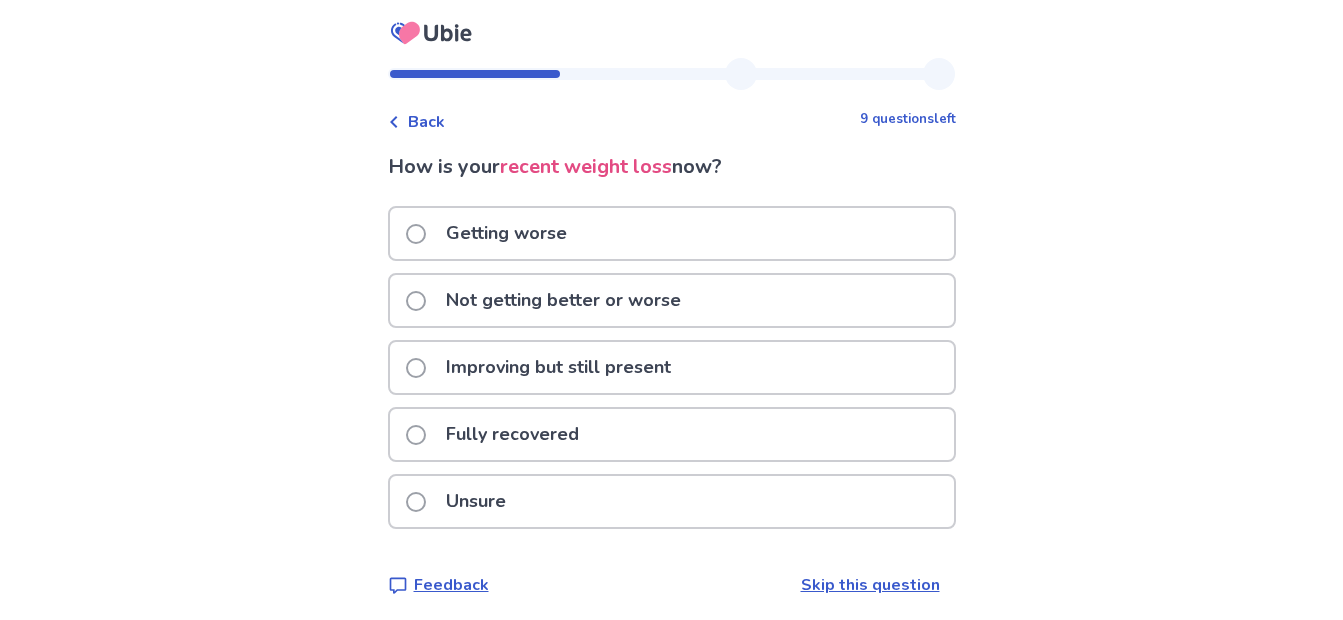 click at bounding box center [416, 234] 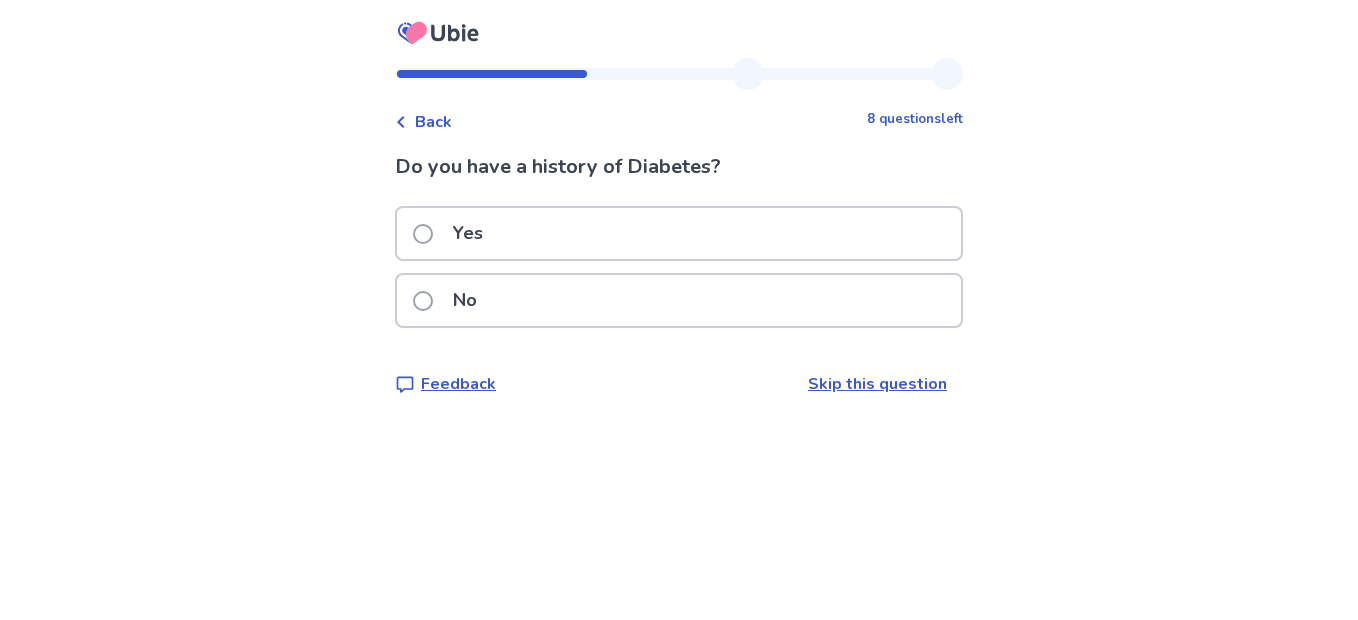 click at bounding box center (423, 301) 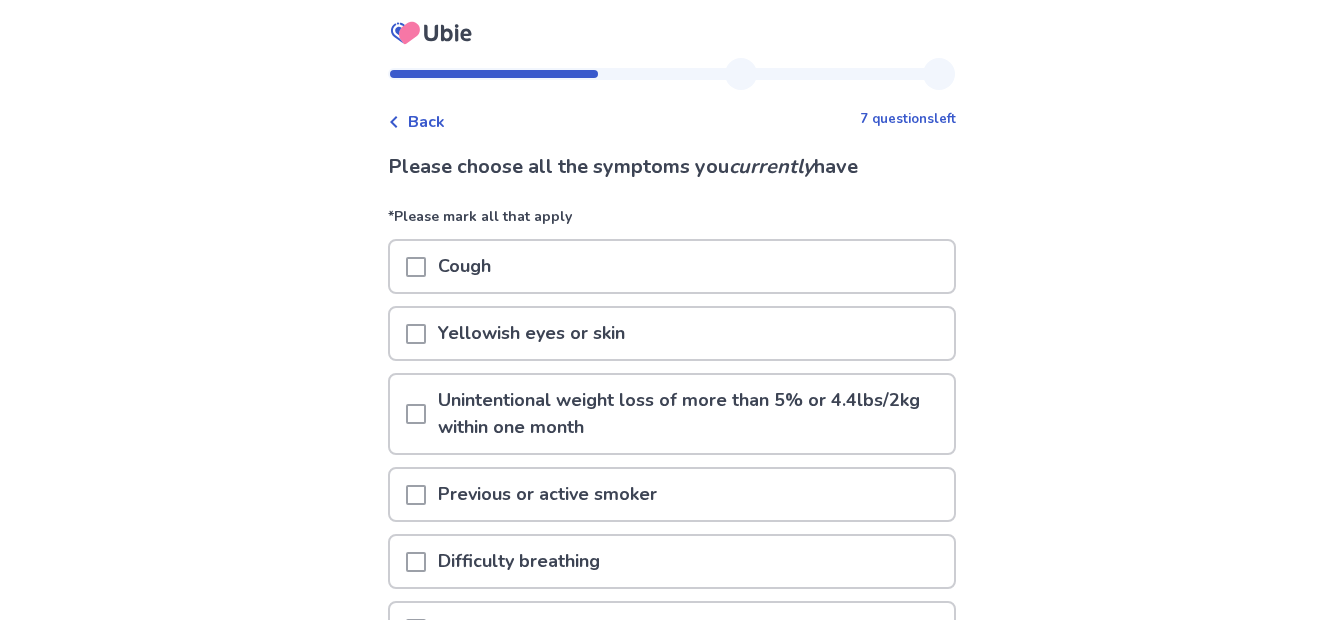 click at bounding box center [416, 414] 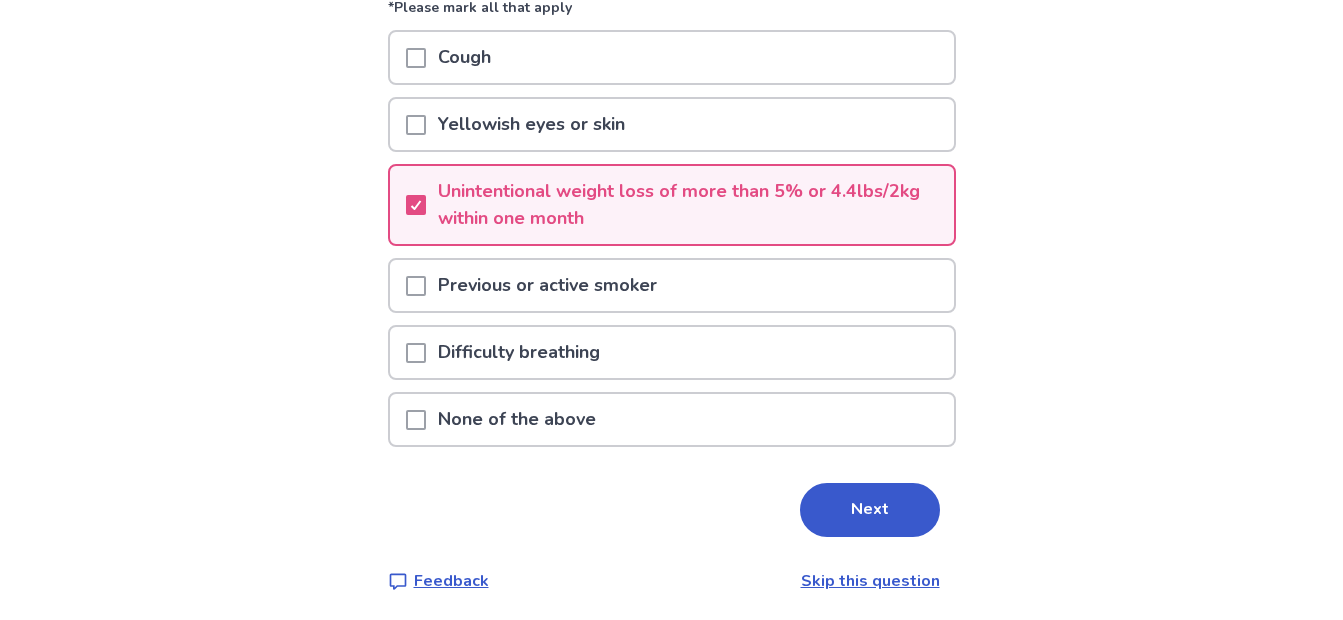 scroll, scrollTop: 214, scrollLeft: 0, axis: vertical 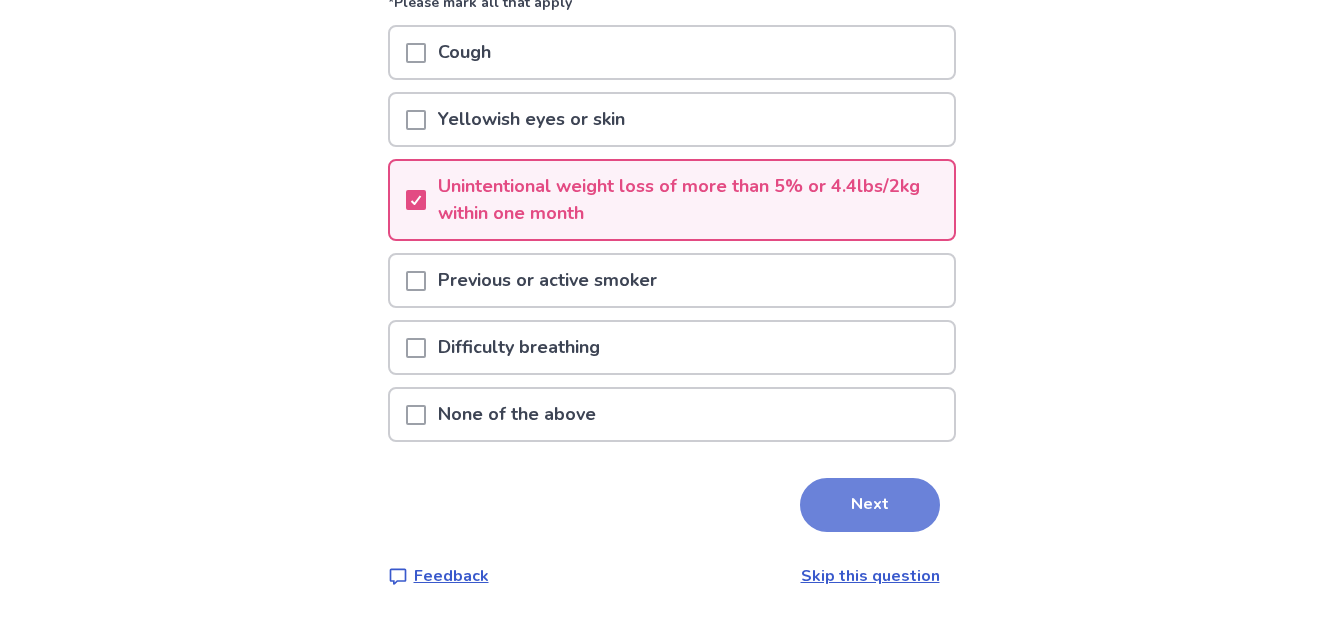 click on "Next" at bounding box center [870, 505] 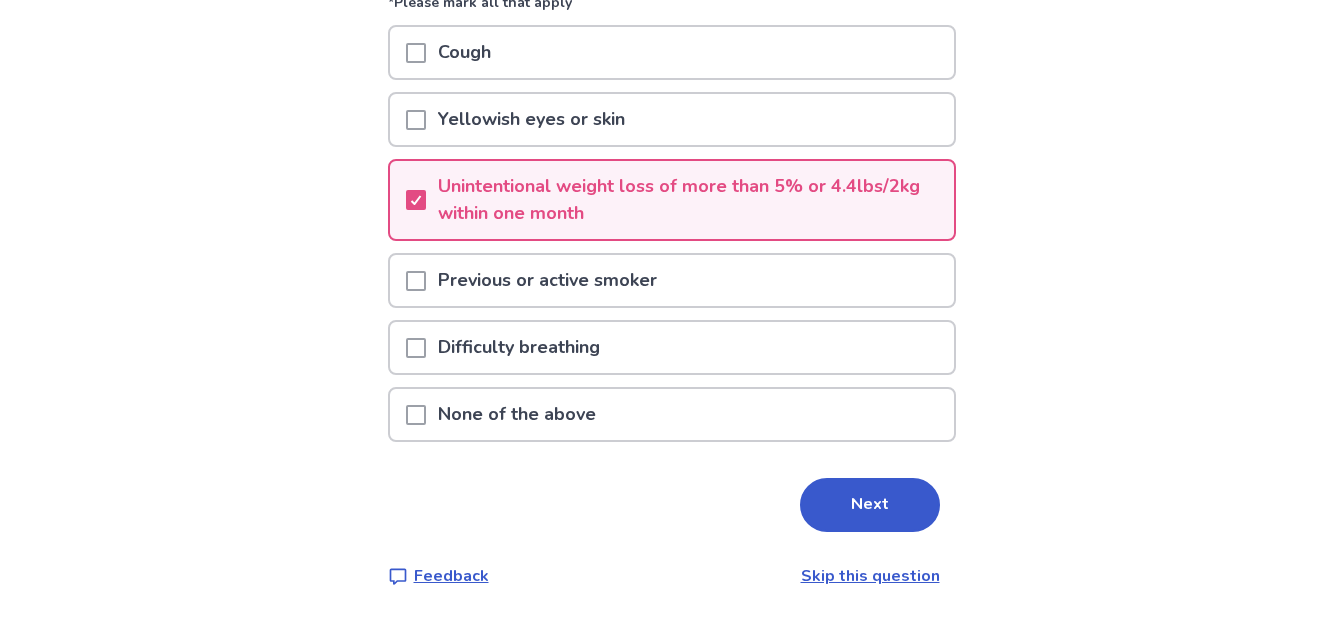 scroll, scrollTop: 0, scrollLeft: 0, axis: both 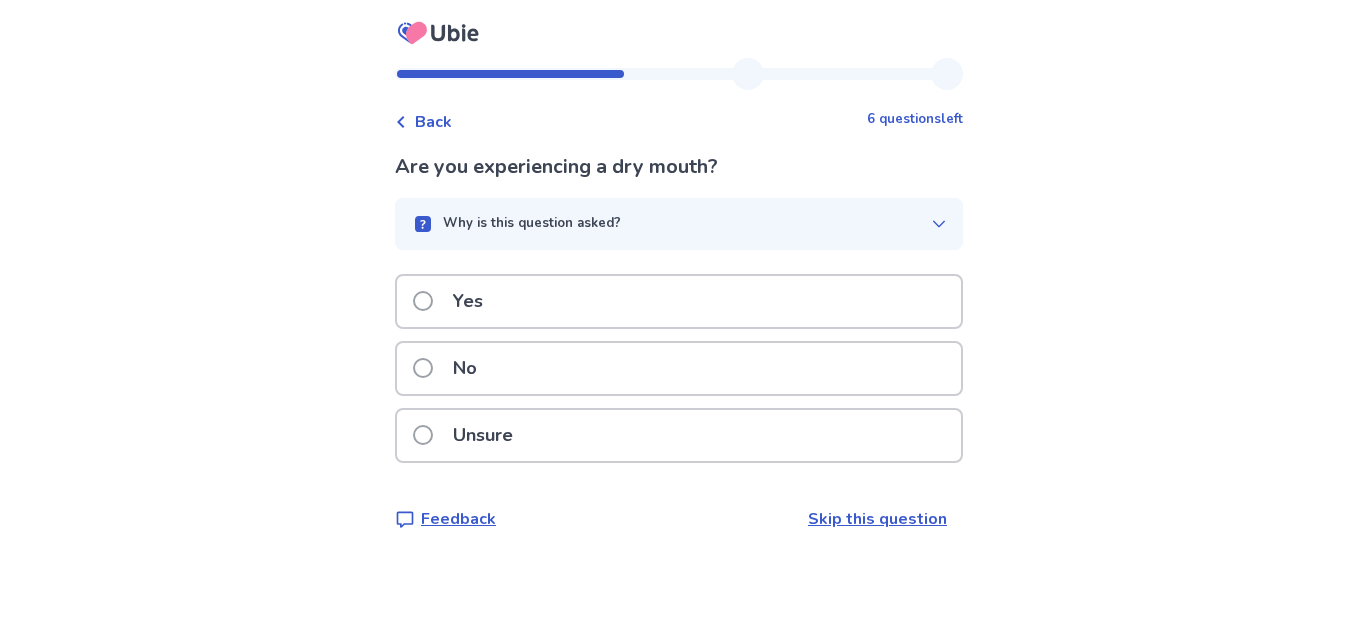 click at bounding box center [423, 301] 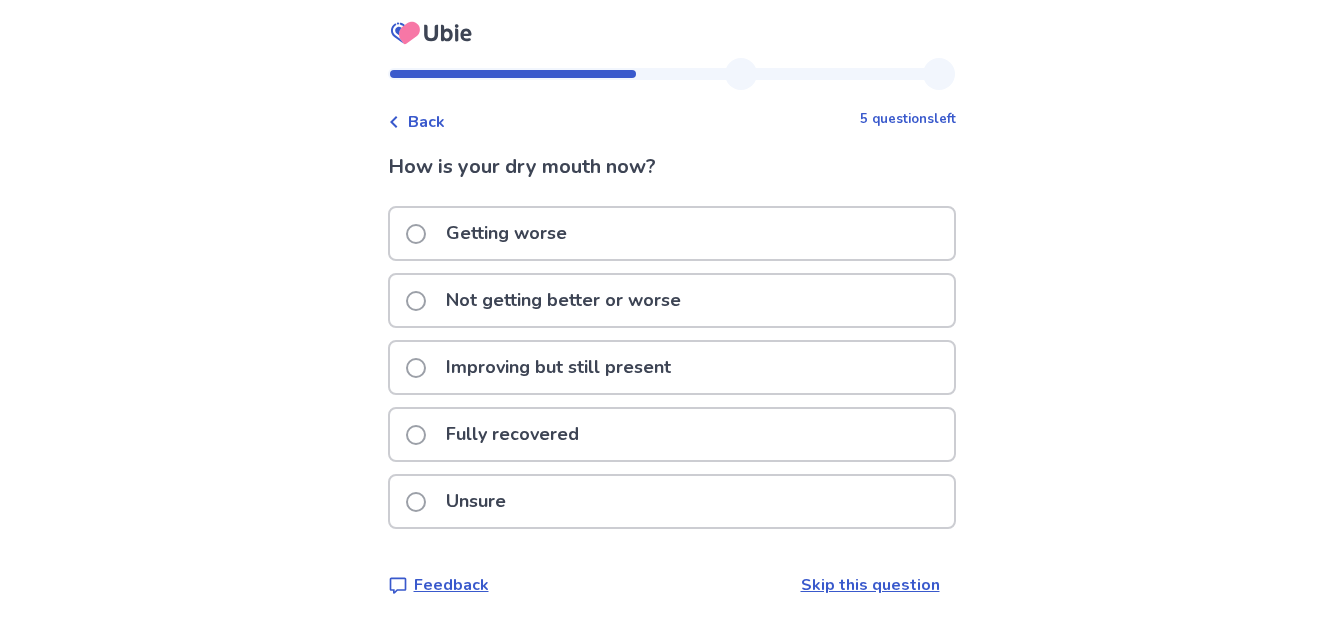 click at bounding box center [416, 301] 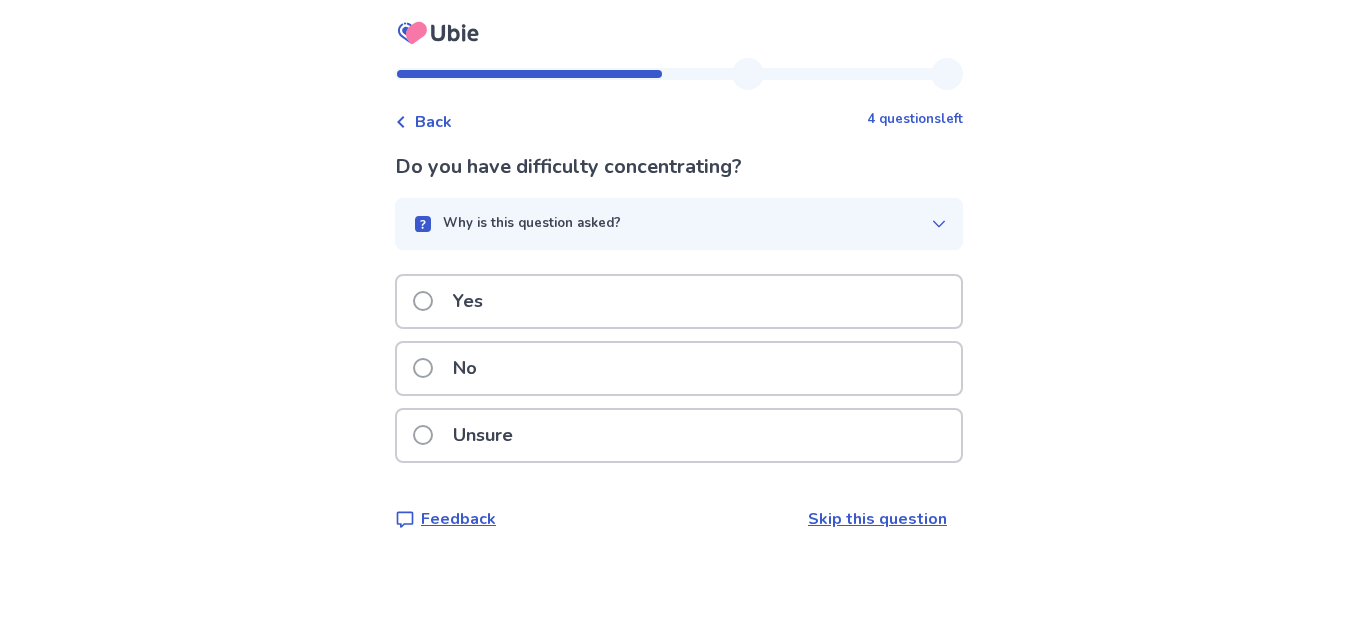 click at bounding box center (423, 368) 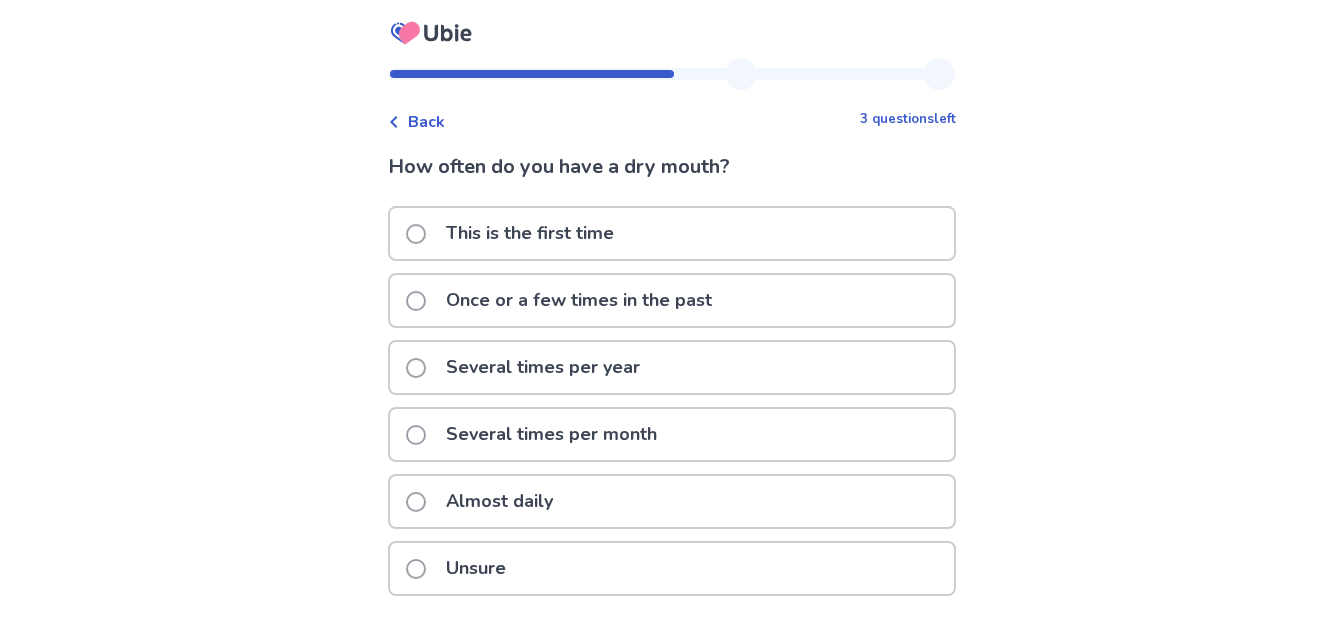 click at bounding box center [416, 502] 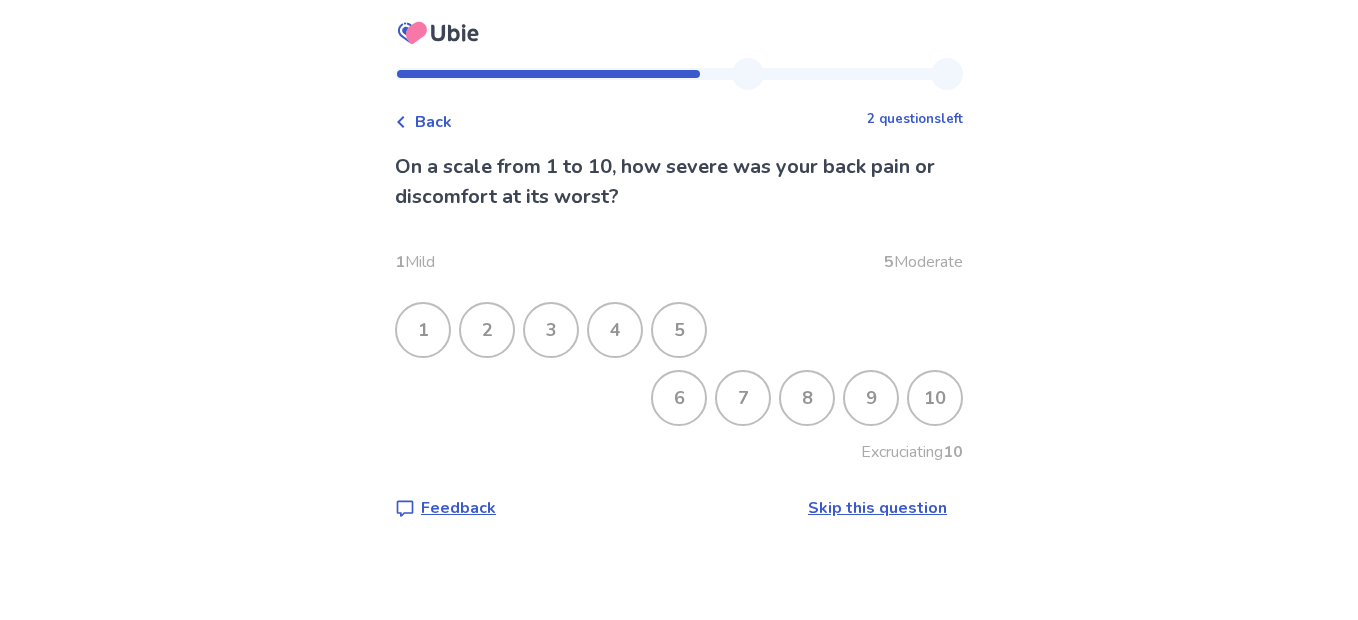 click on "9" at bounding box center (871, 398) 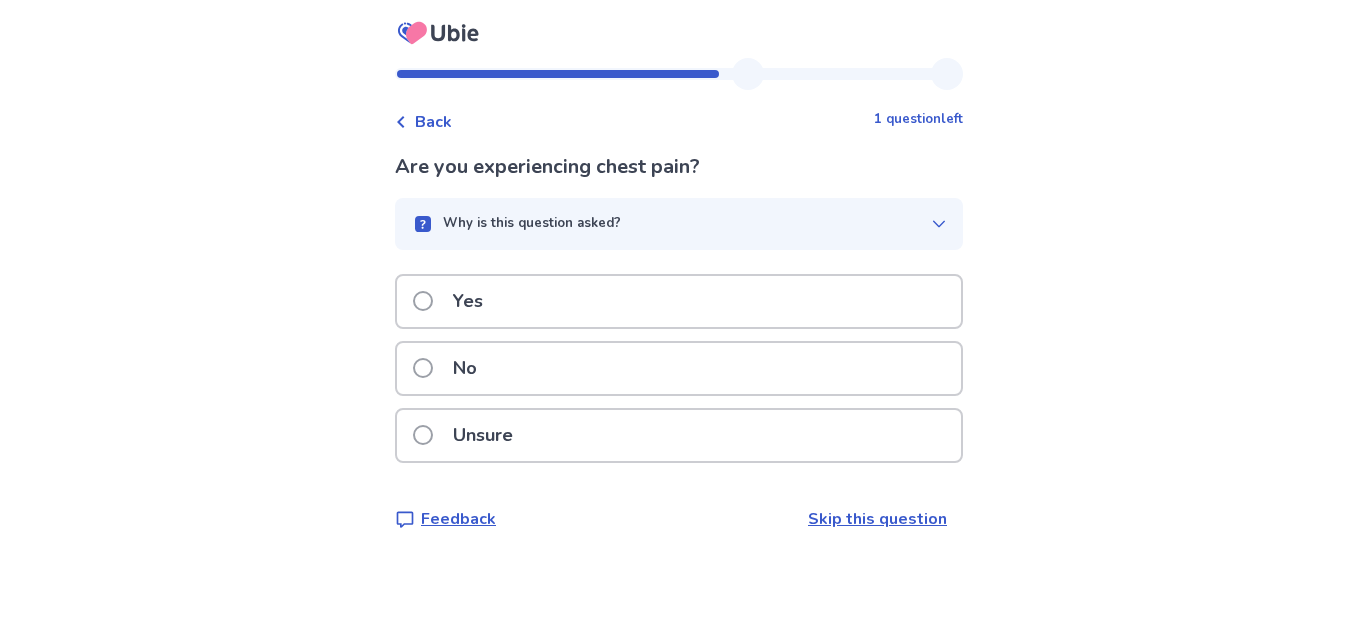 click at bounding box center [423, 368] 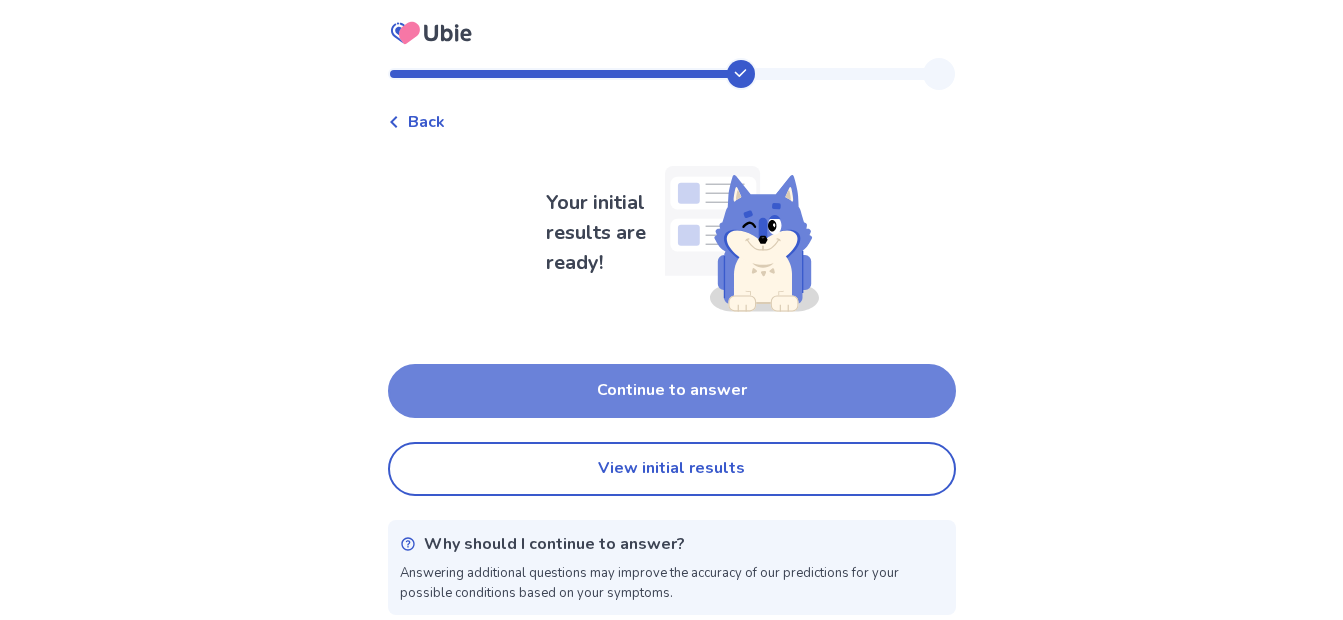 click on "Continue to answer" at bounding box center (672, 391) 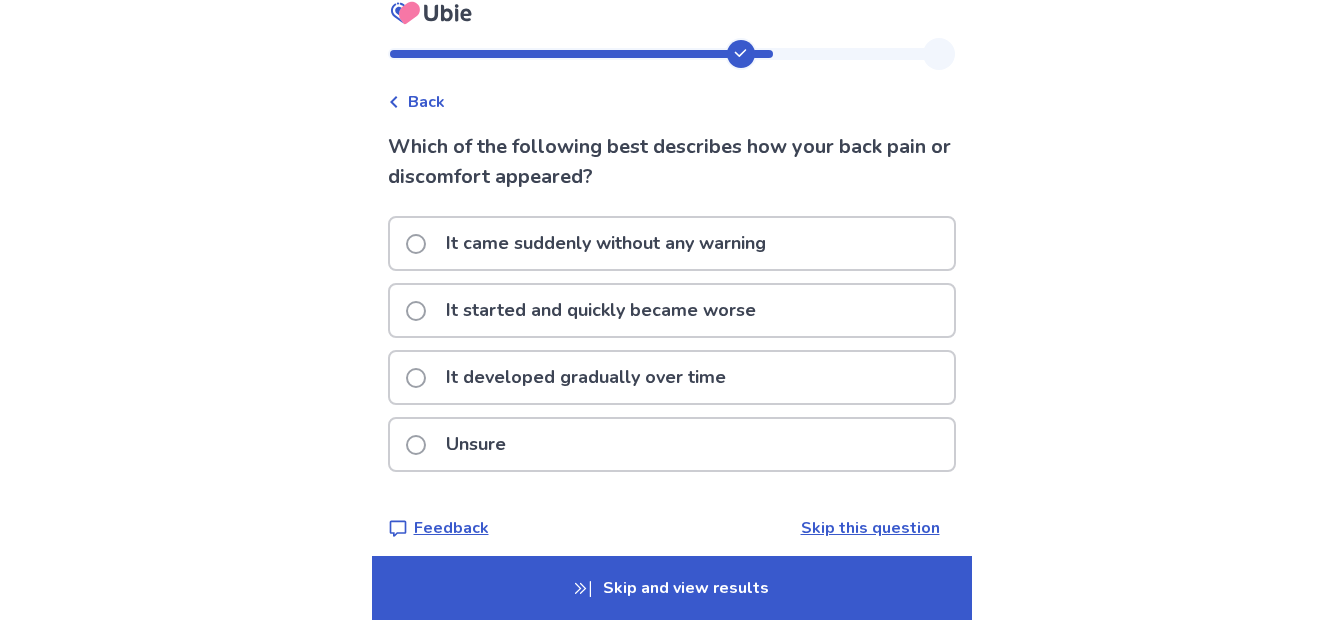 scroll, scrollTop: 36, scrollLeft: 0, axis: vertical 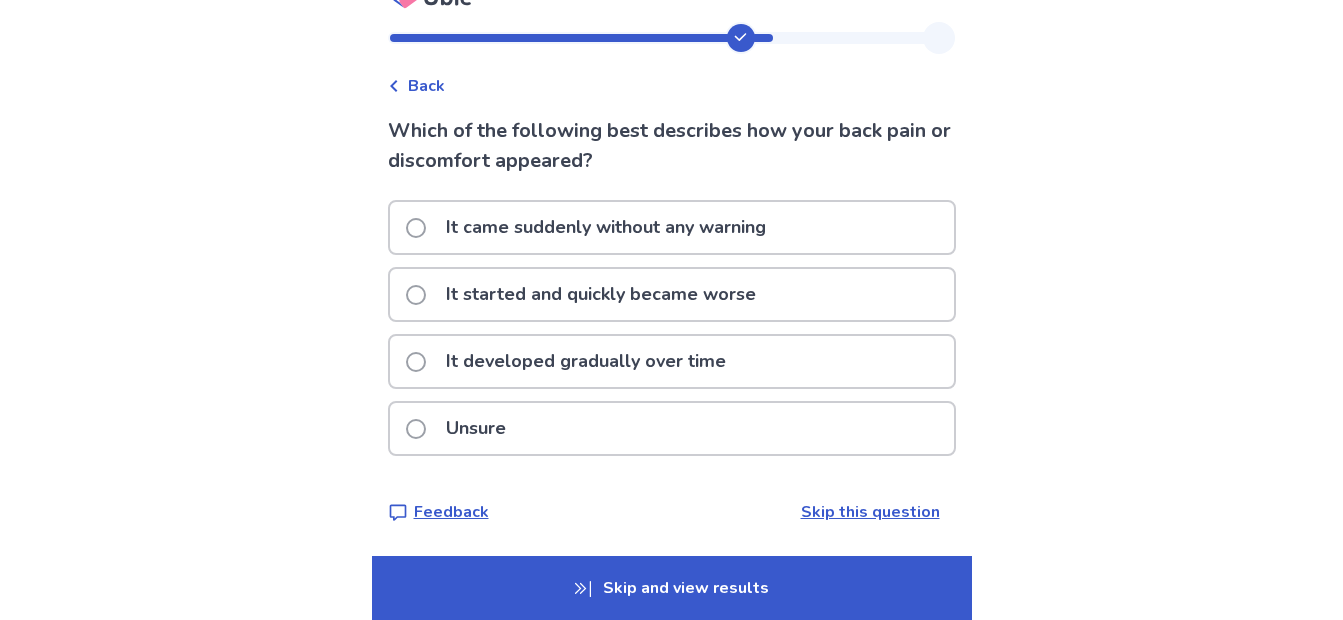 click at bounding box center (416, 362) 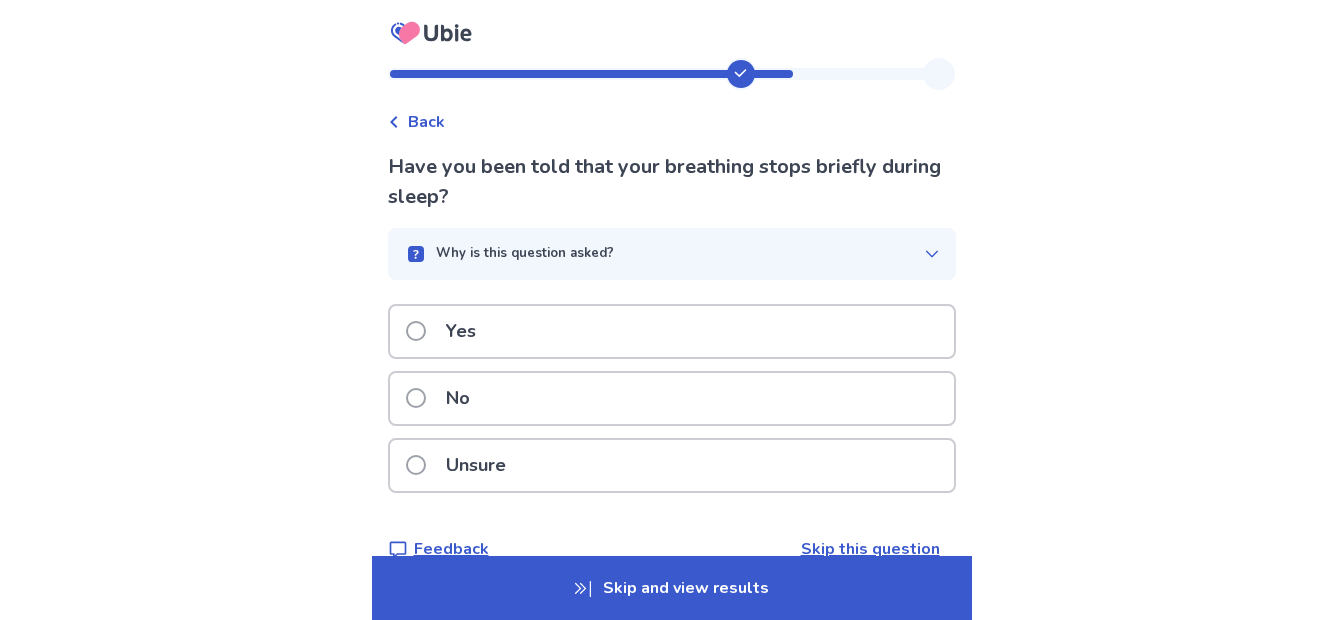 click at bounding box center (416, 331) 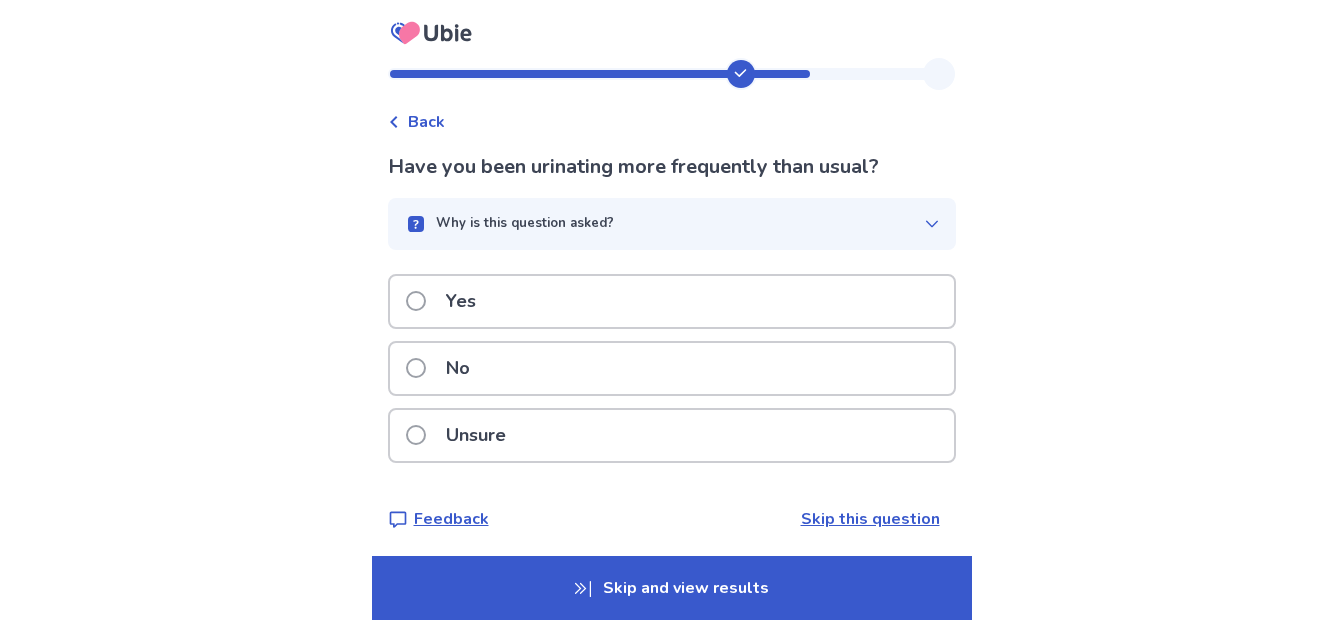 click at bounding box center [416, 301] 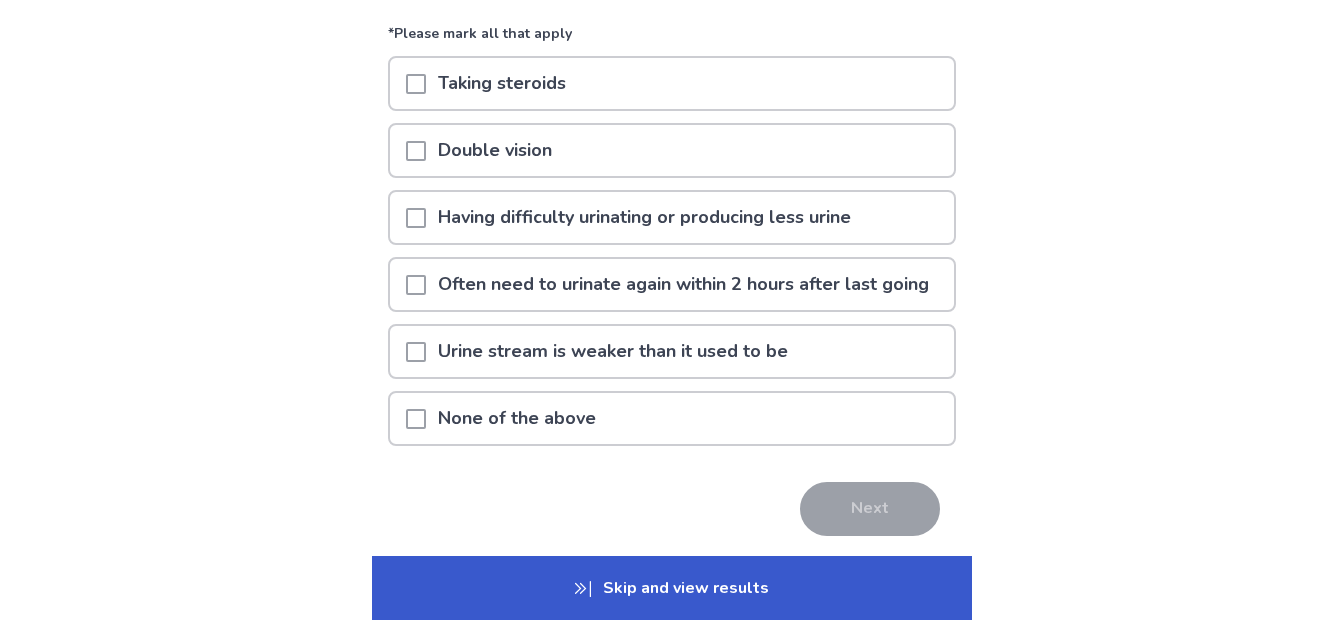scroll, scrollTop: 200, scrollLeft: 0, axis: vertical 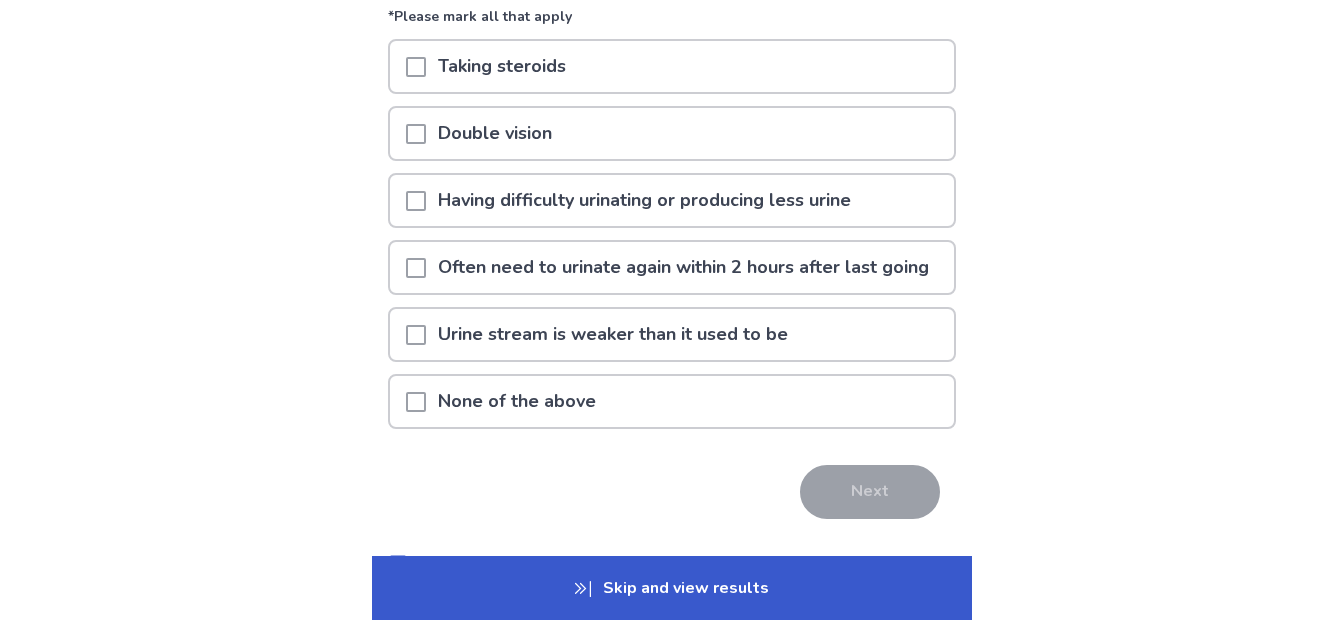 click at bounding box center (416, 335) 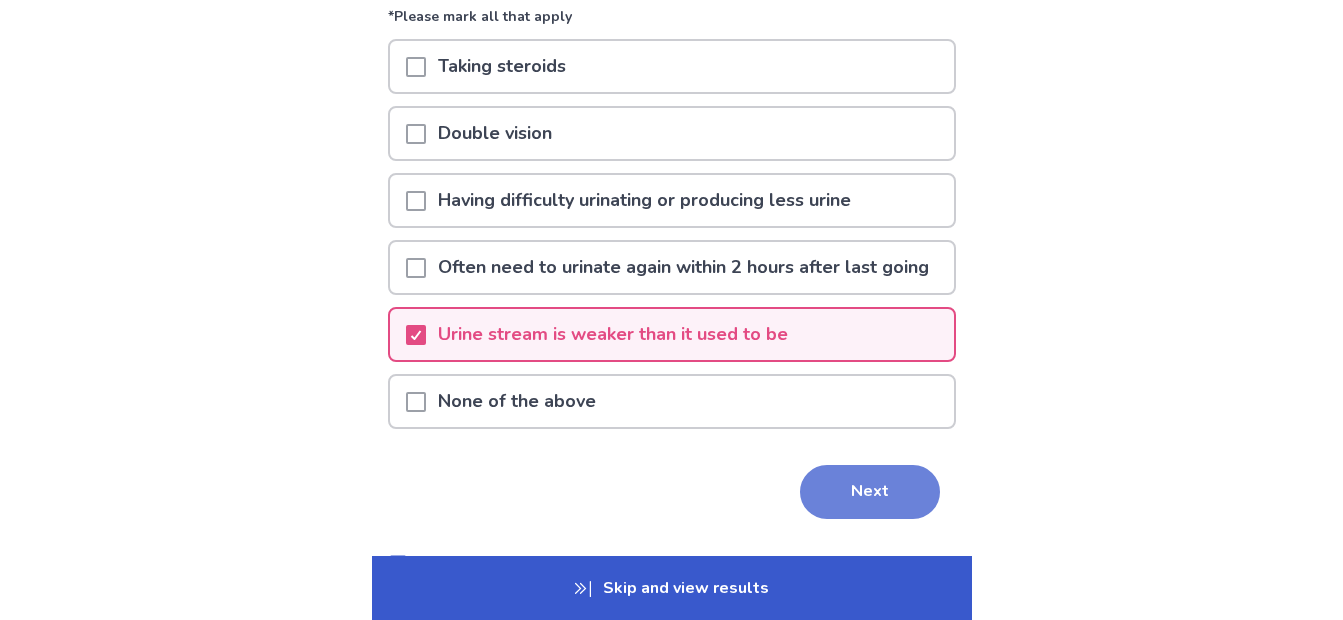 click on "Next" at bounding box center (870, 492) 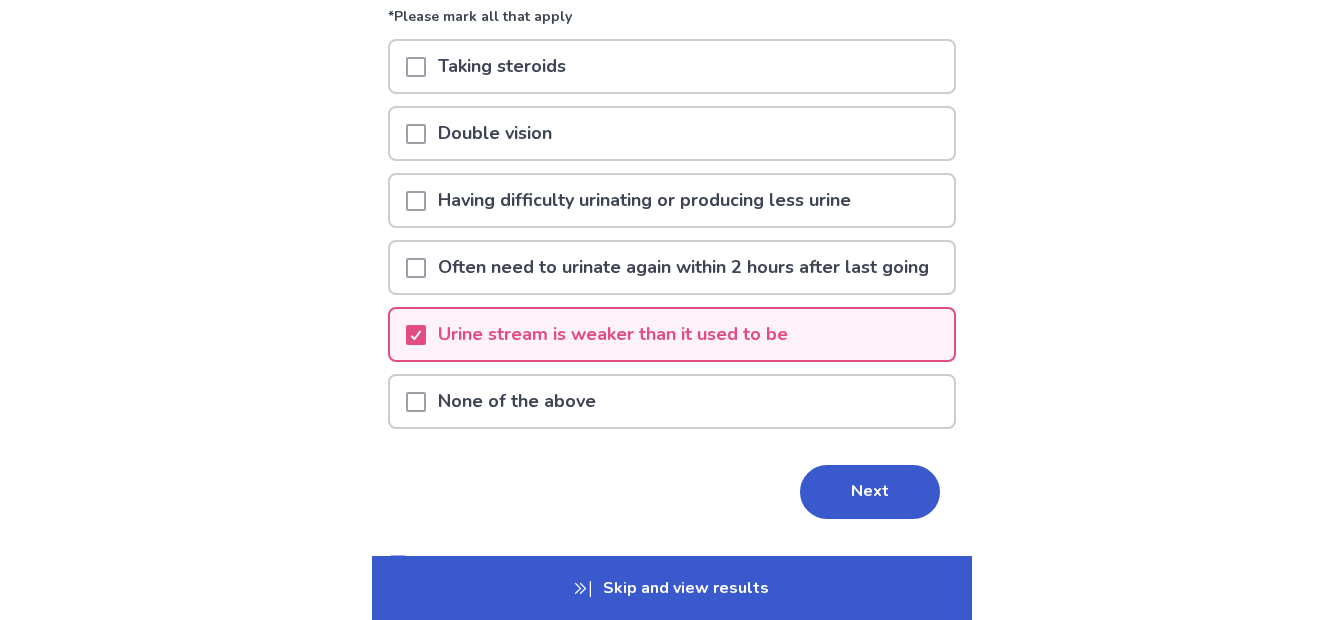 scroll, scrollTop: 0, scrollLeft: 0, axis: both 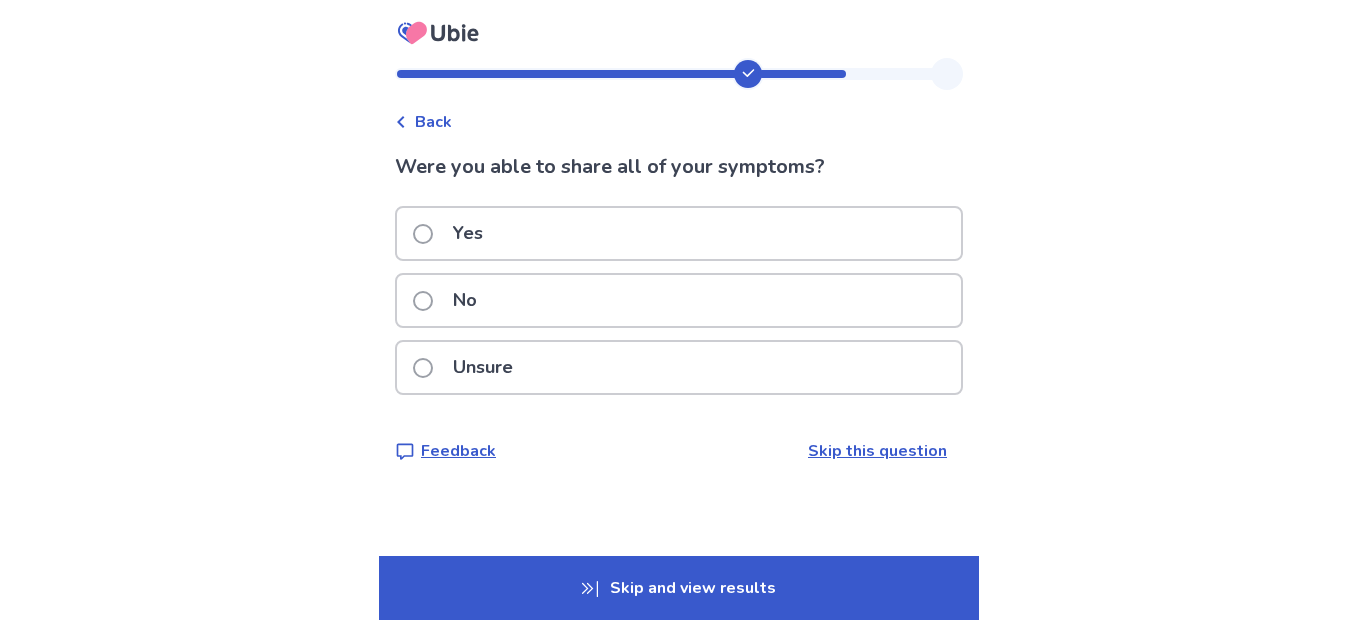 click at bounding box center (423, 234) 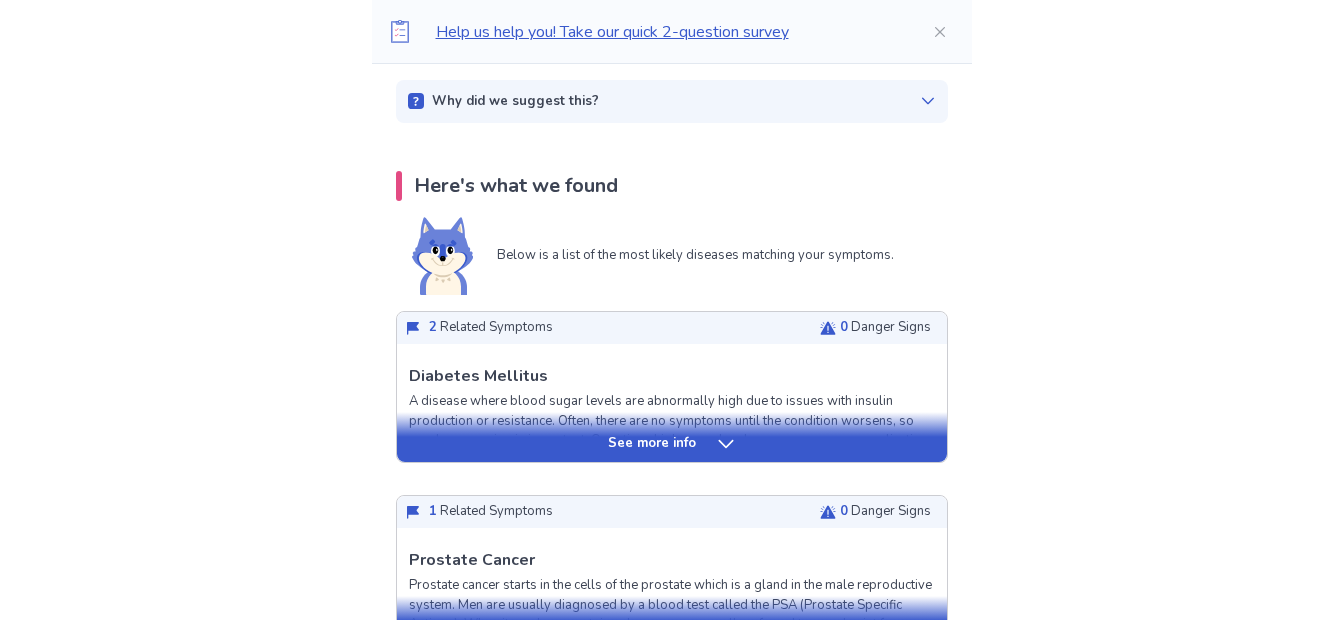 scroll, scrollTop: 381, scrollLeft: 0, axis: vertical 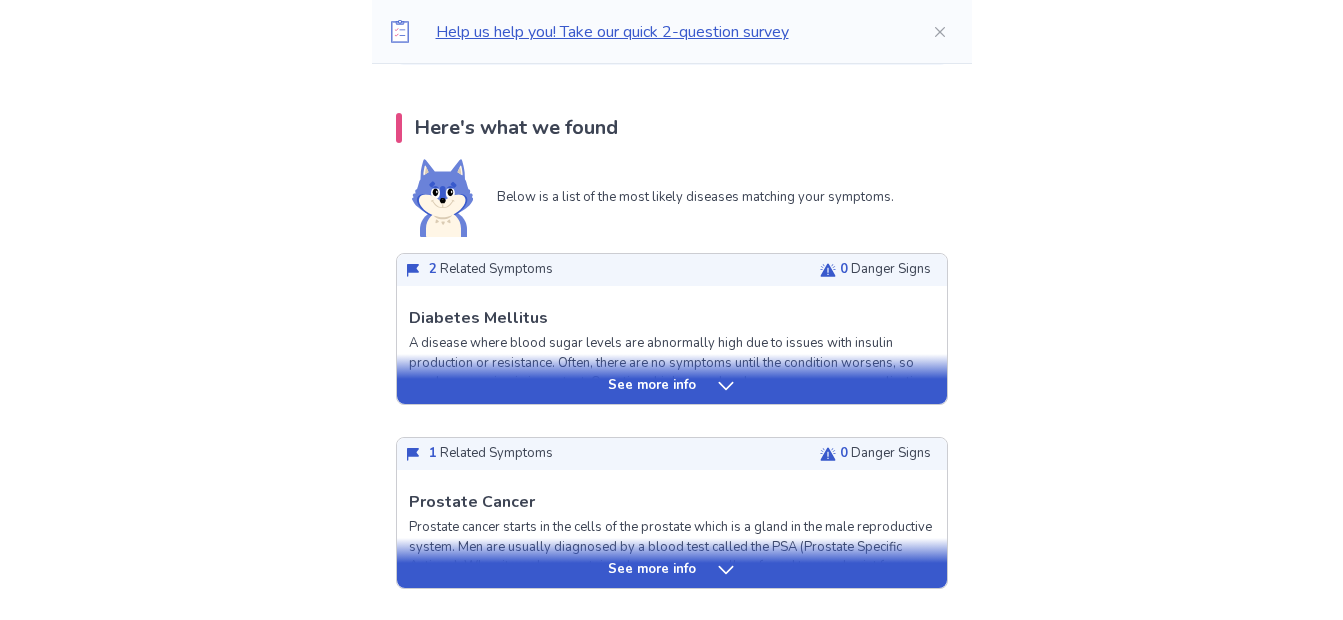 click 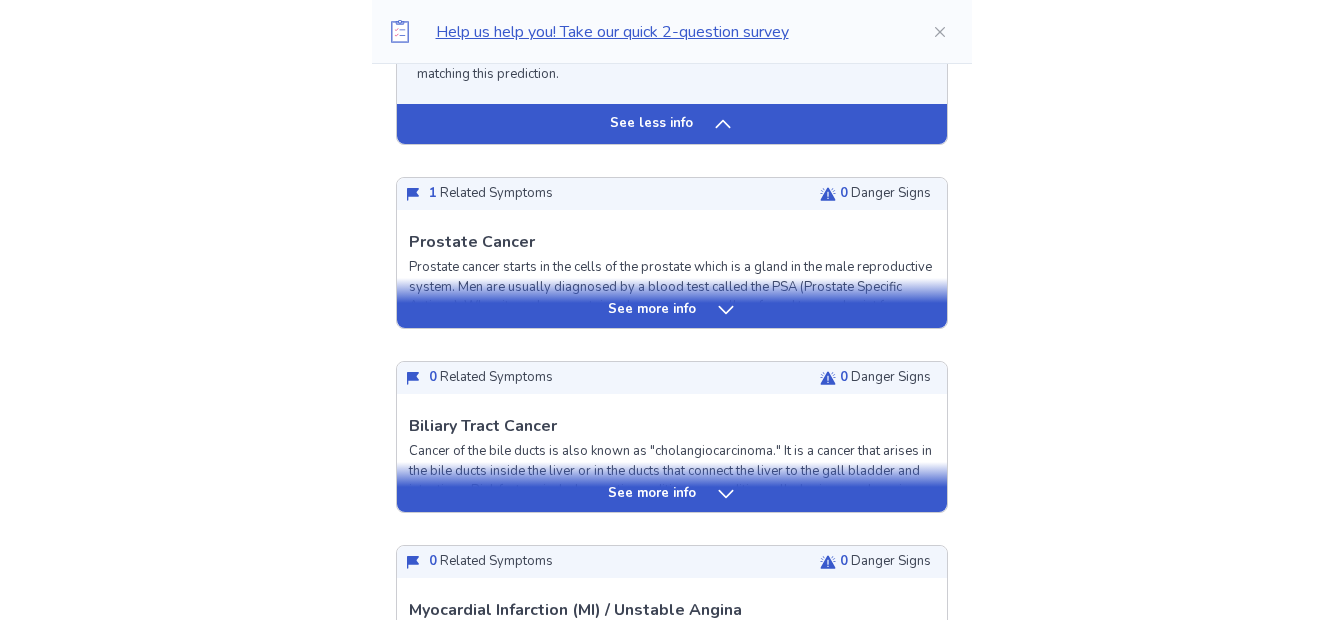 scroll, scrollTop: 1781, scrollLeft: 0, axis: vertical 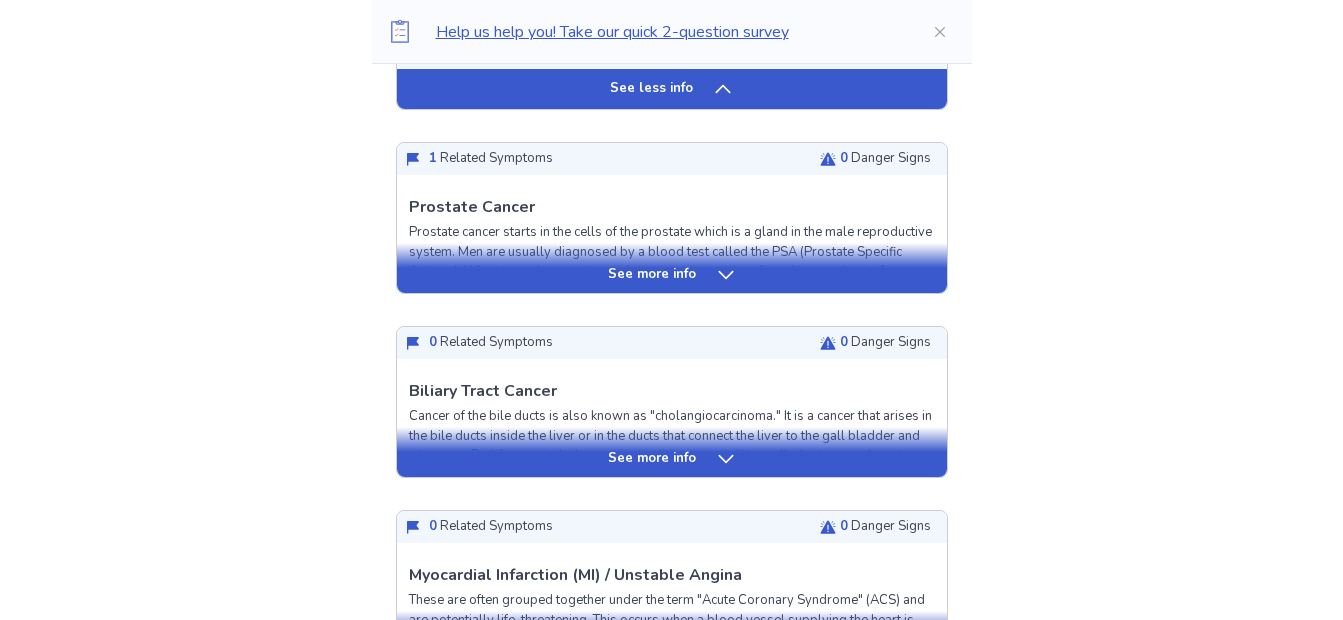 click 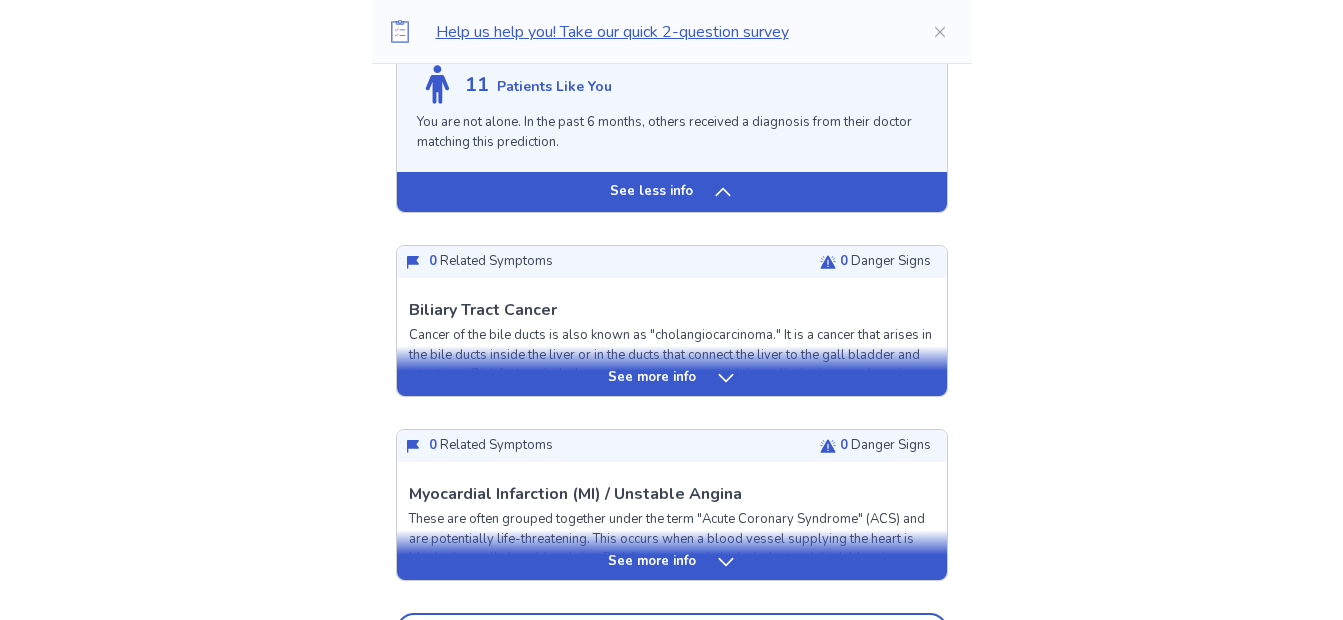 scroll, scrollTop: 3181, scrollLeft: 0, axis: vertical 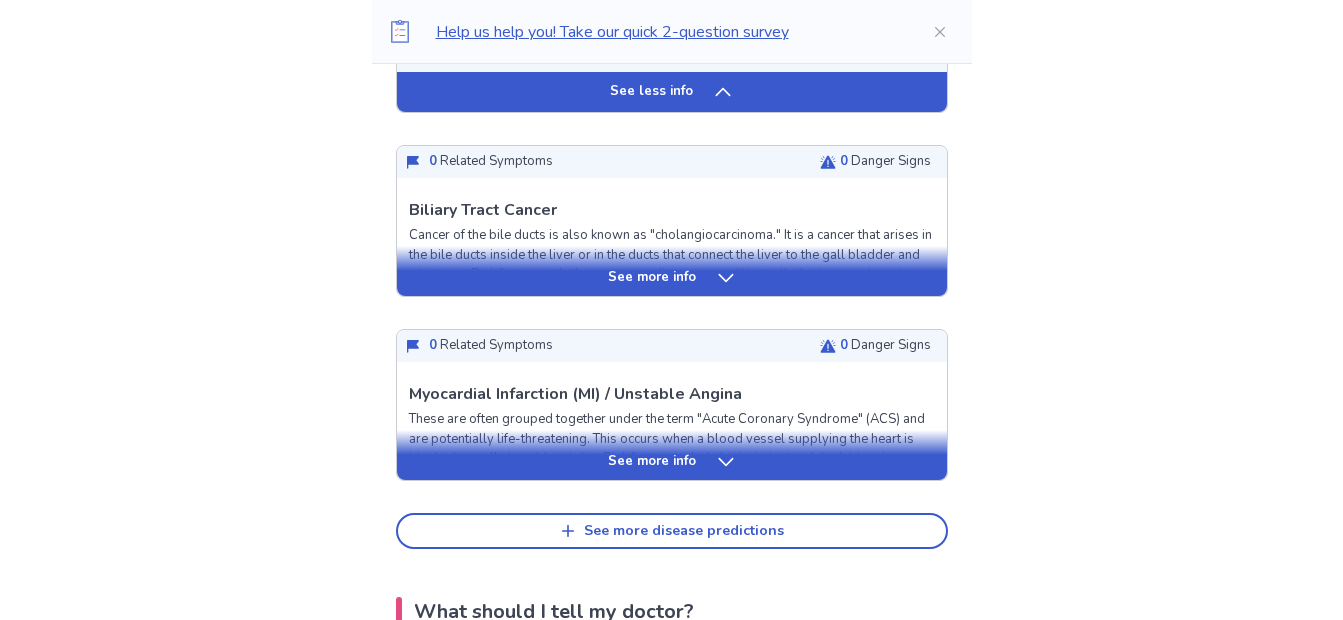 click 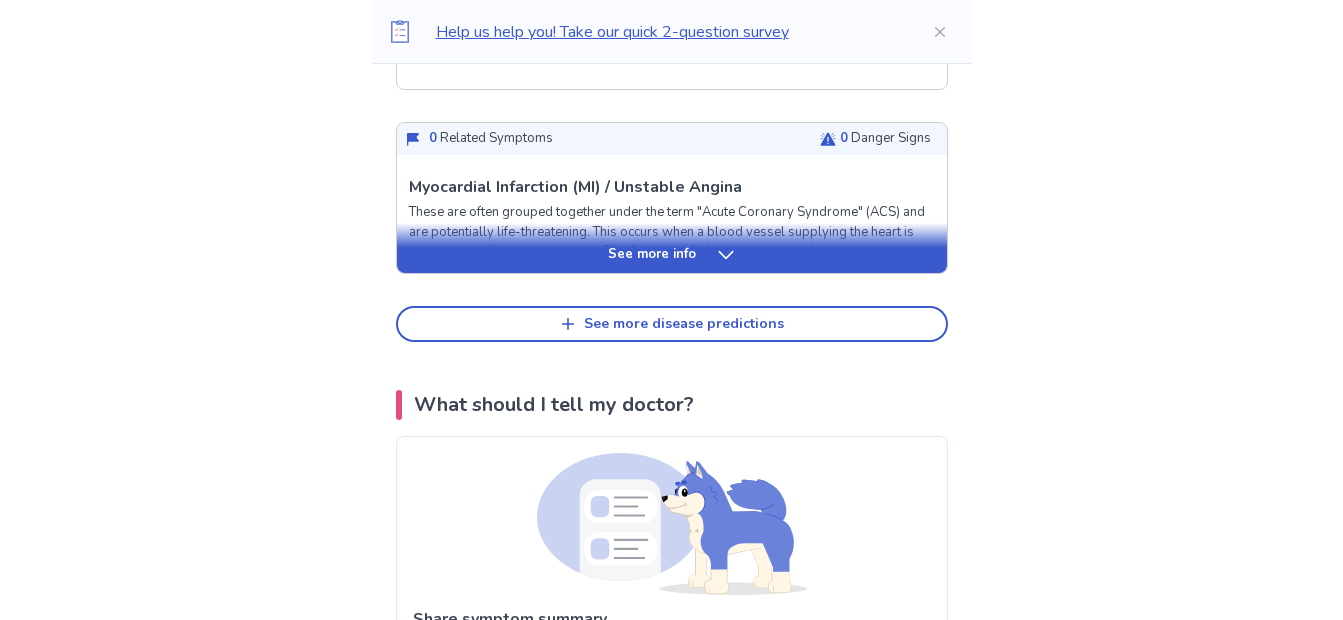 scroll, scrollTop: 4581, scrollLeft: 0, axis: vertical 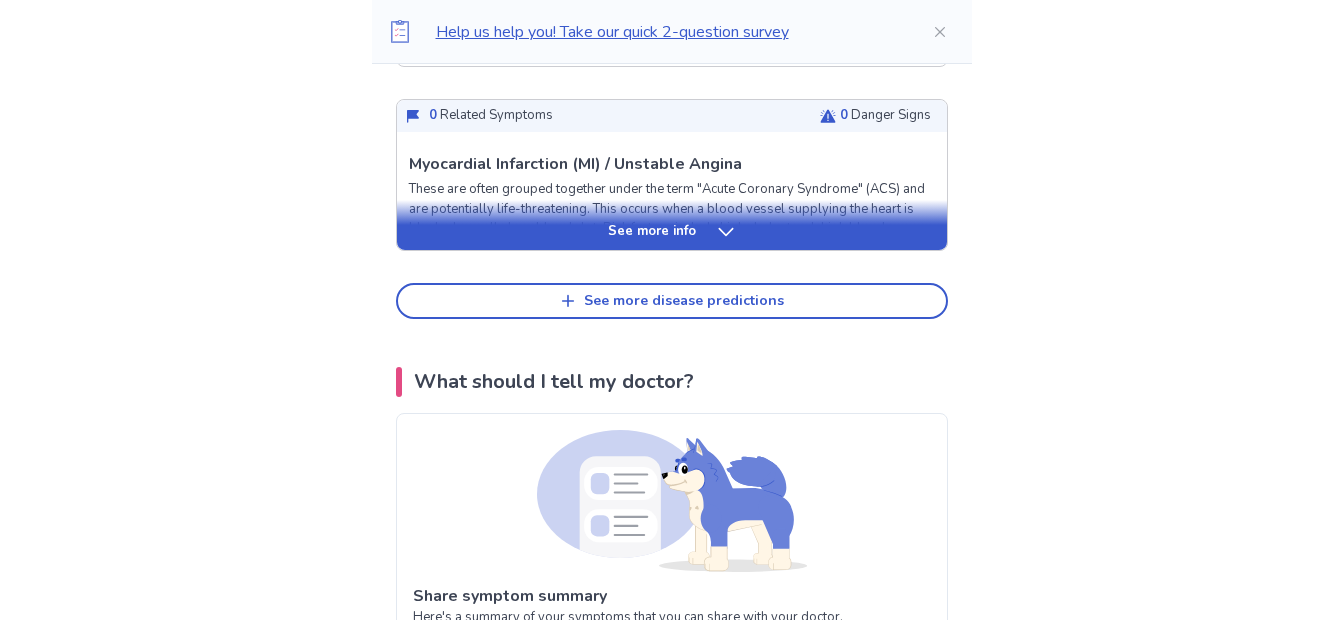 drag, startPoint x: 689, startPoint y: 233, endPoint x: 703, endPoint y: 221, distance: 18.439089 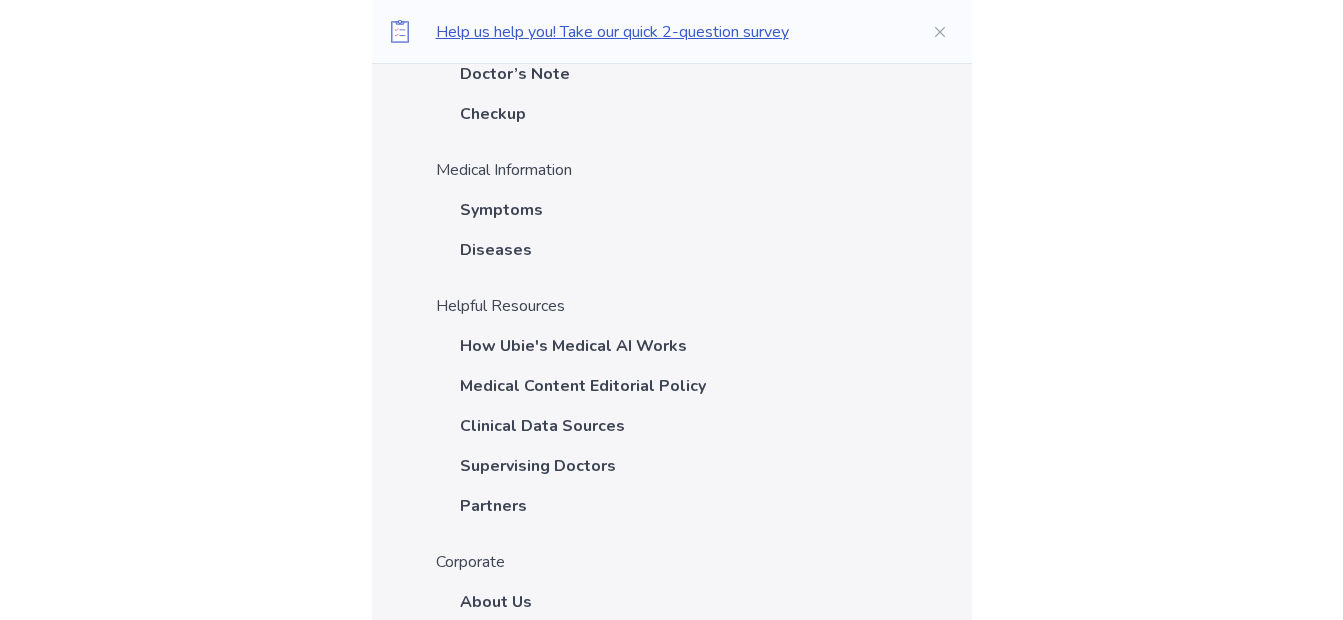 scroll, scrollTop: 9981, scrollLeft: 0, axis: vertical 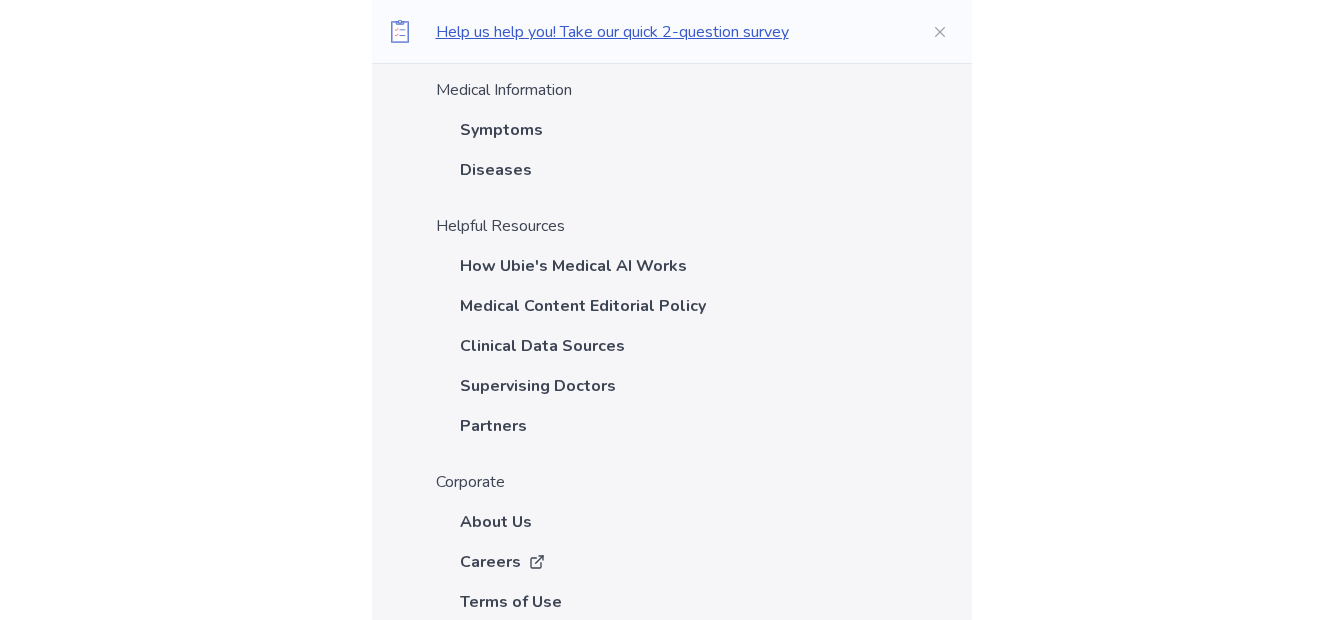 drag, startPoint x: 998, startPoint y: 309, endPoint x: 1126, endPoint y: 68, distance: 272.88275 